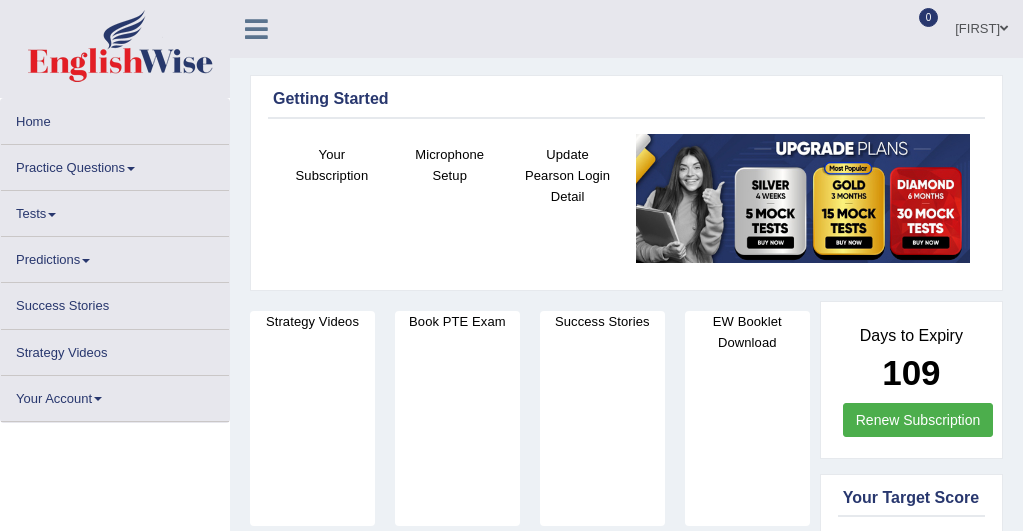 scroll, scrollTop: 0, scrollLeft: 0, axis: both 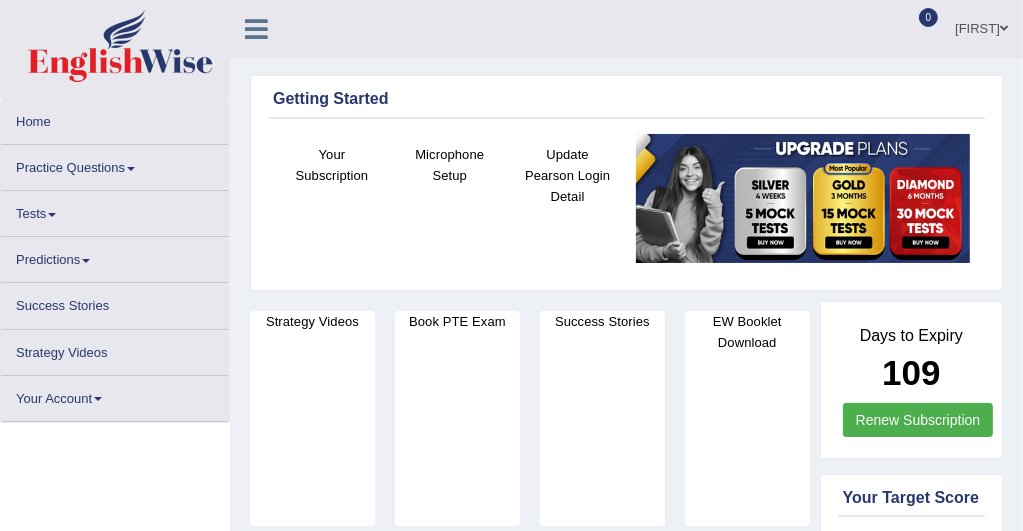 click at bounding box center [131, 169] 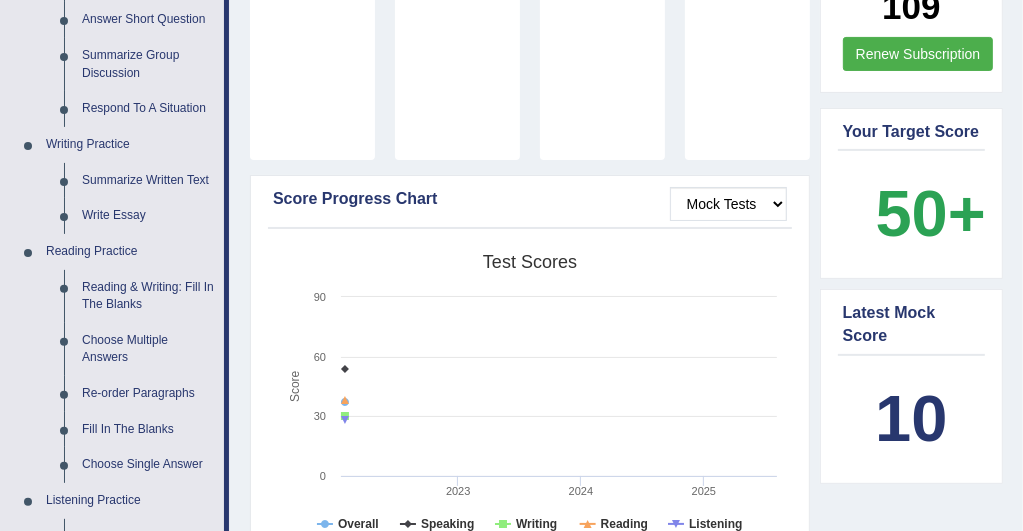 scroll, scrollTop: 400, scrollLeft: 0, axis: vertical 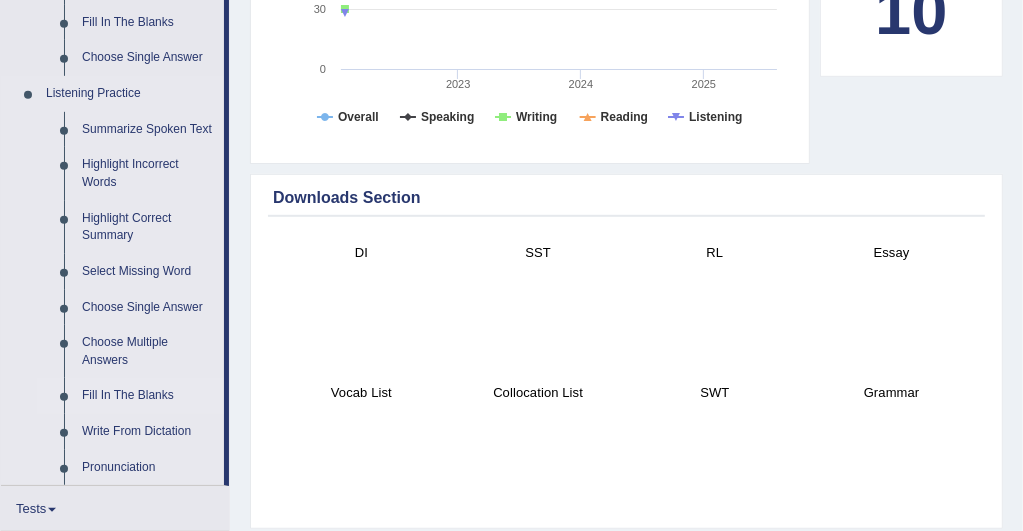 click on "Fill In The Blanks" at bounding box center (148, 396) 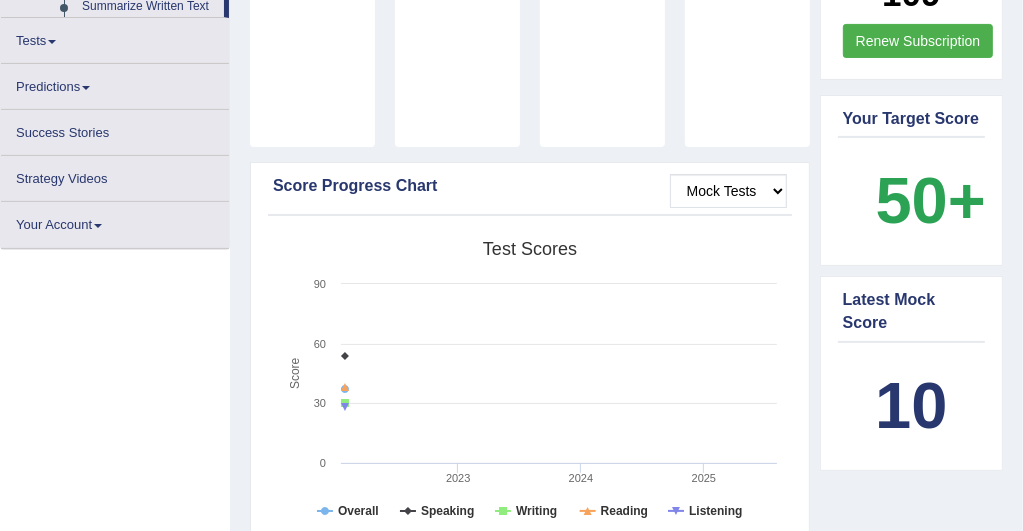 scroll, scrollTop: 598, scrollLeft: 0, axis: vertical 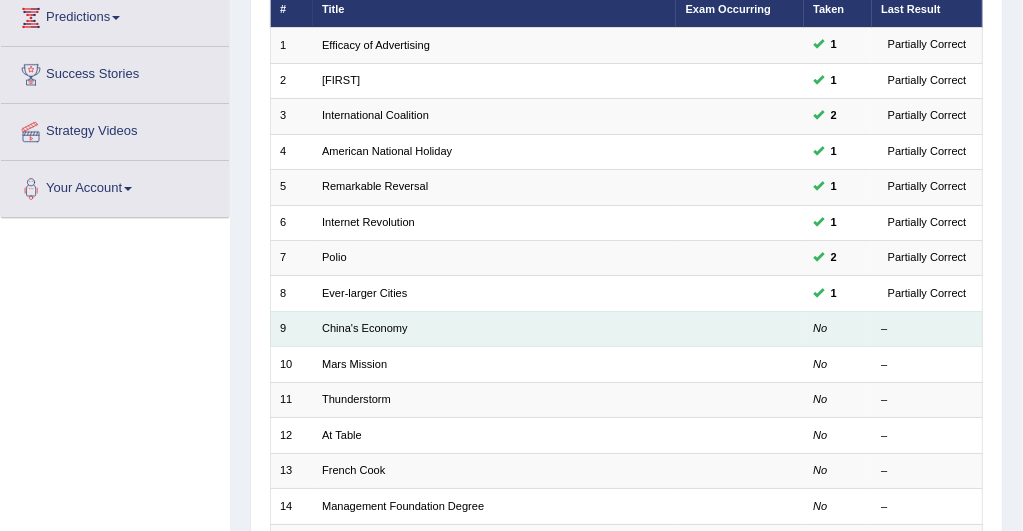 click on "China's Economy" at bounding box center (495, 328) 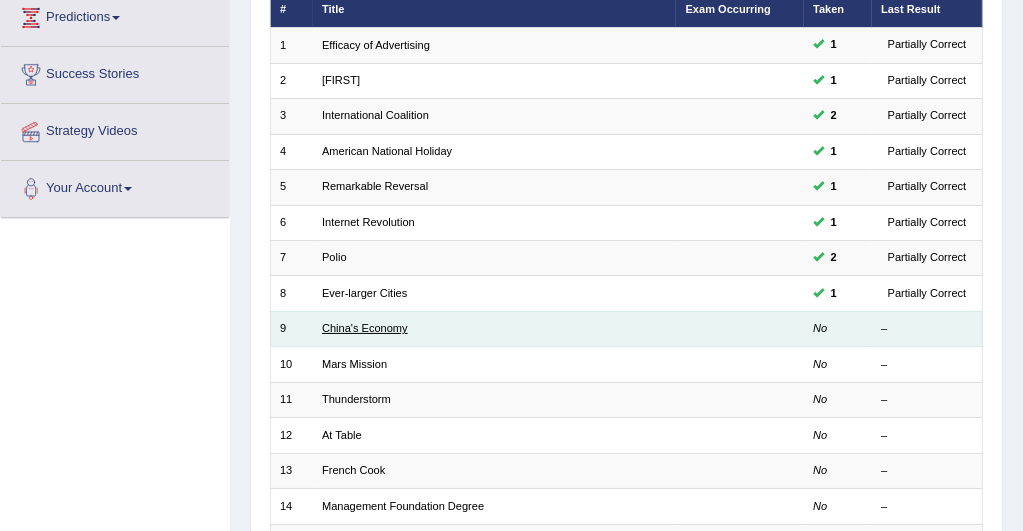 click on "China's Economy" at bounding box center (365, 328) 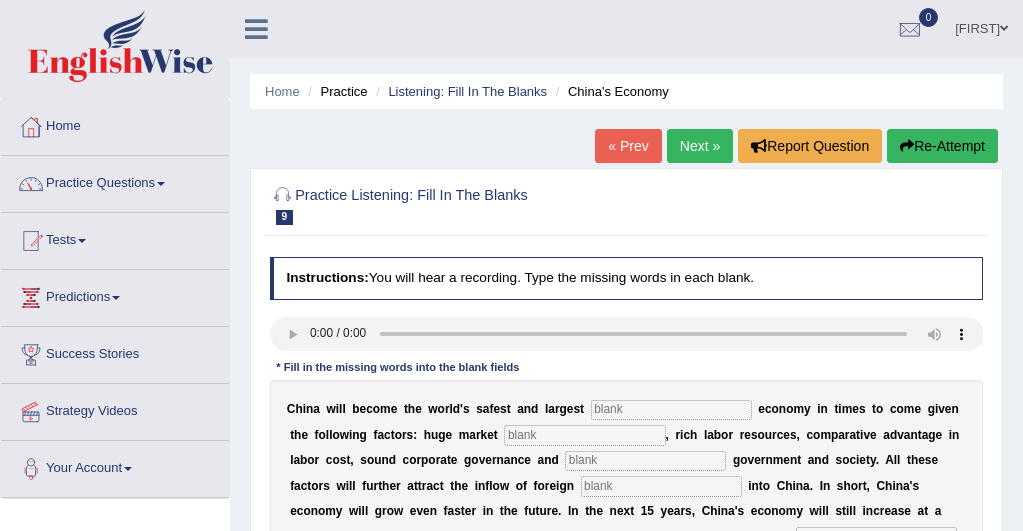 scroll, scrollTop: 0, scrollLeft: 0, axis: both 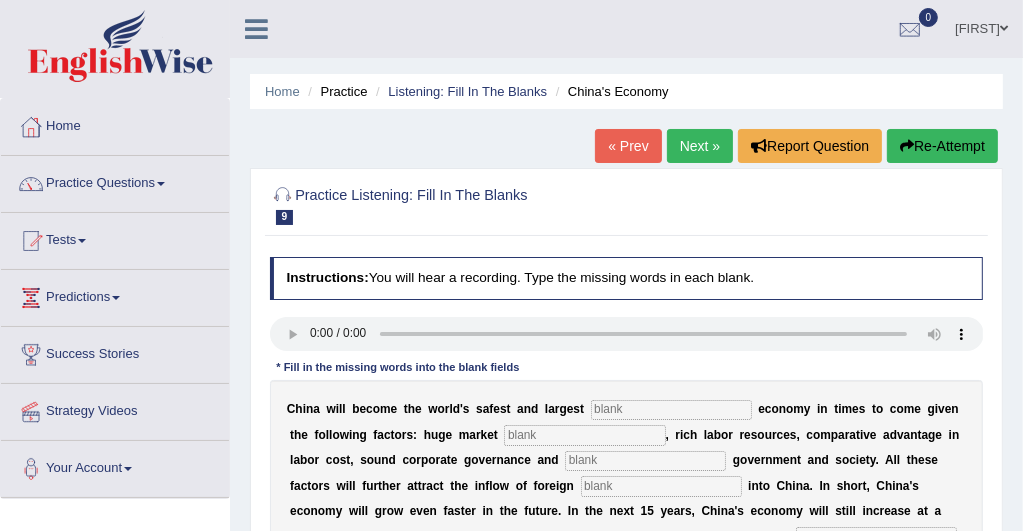 click at bounding box center [161, 184] 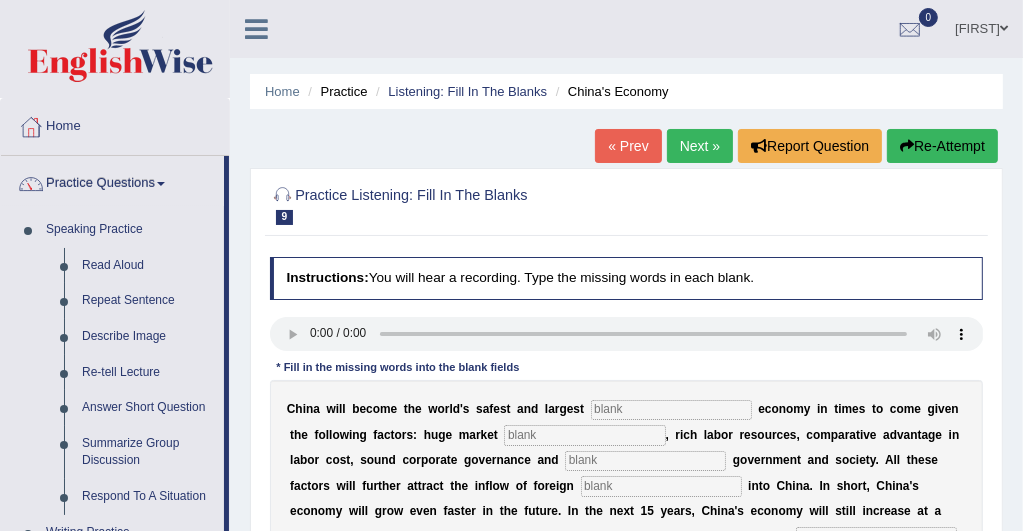 click at bounding box center (161, 184) 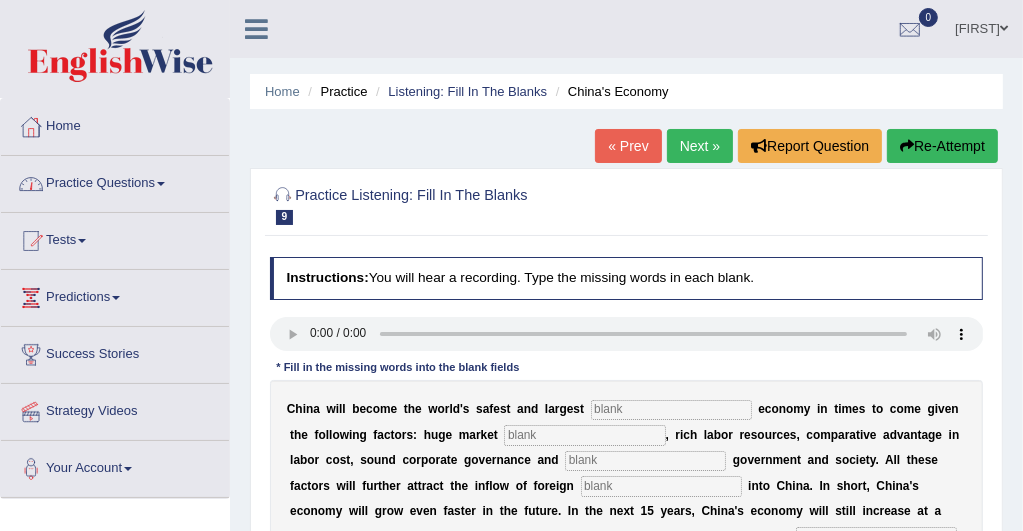 click at bounding box center [161, 184] 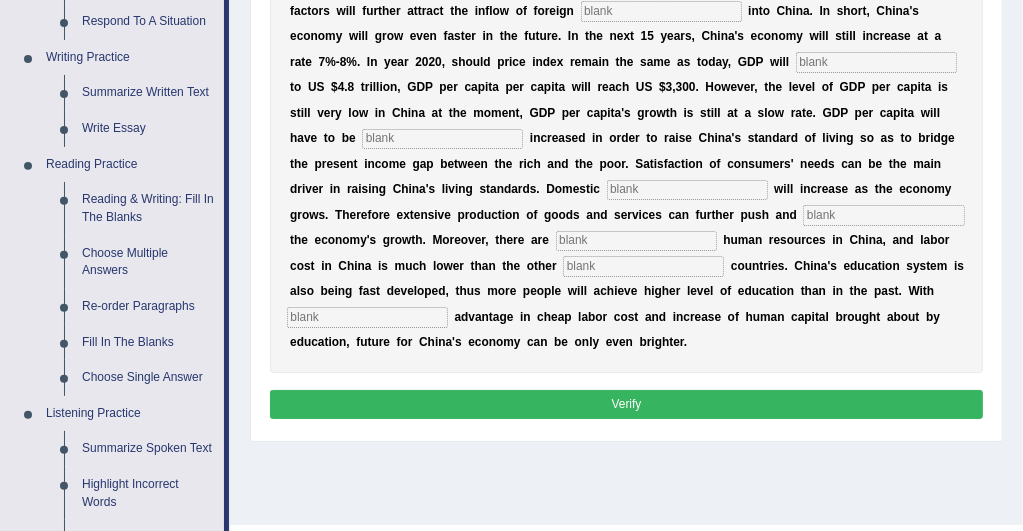 scroll, scrollTop: 480, scrollLeft: 0, axis: vertical 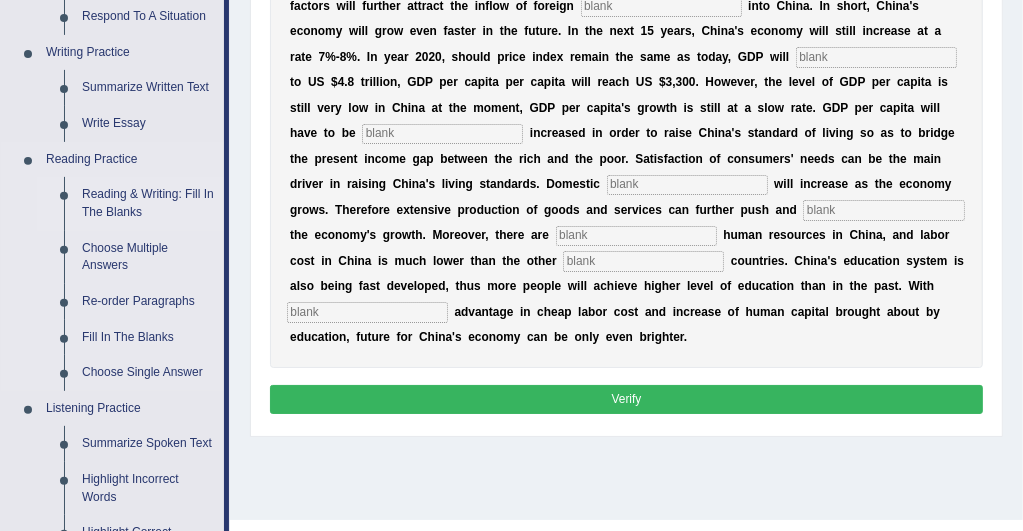 click on "Reading & Writing: Fill In The Blanks" at bounding box center [148, 203] 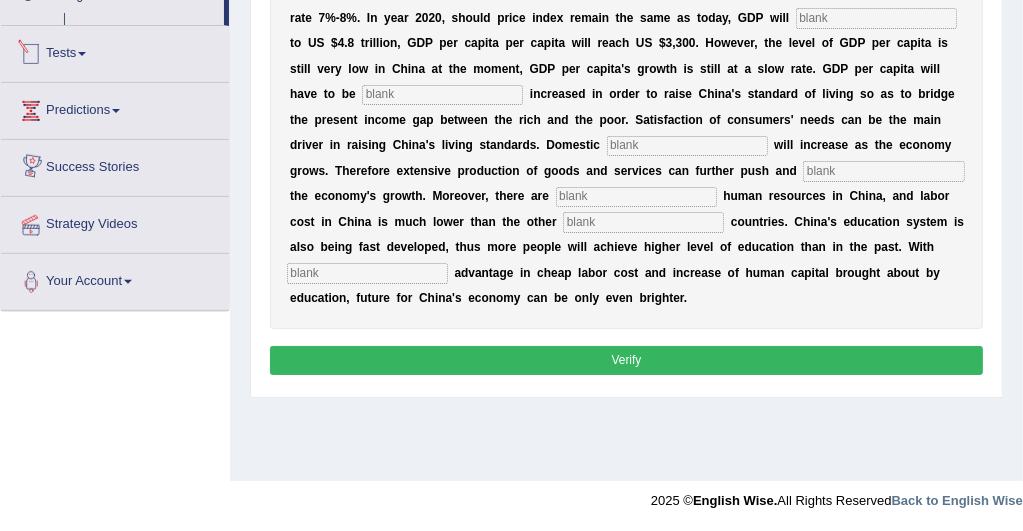 scroll, scrollTop: 1015, scrollLeft: 0, axis: vertical 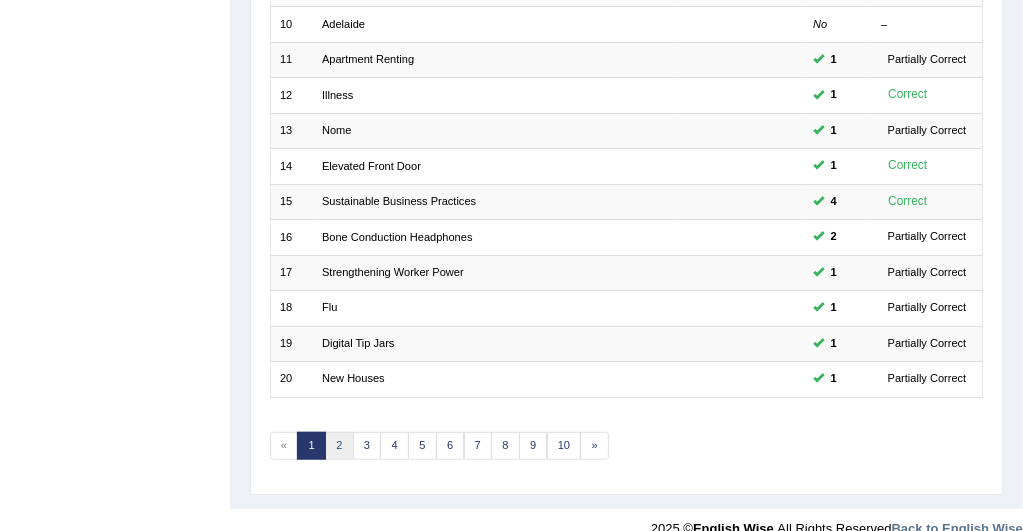 click on "2" at bounding box center (339, 446) 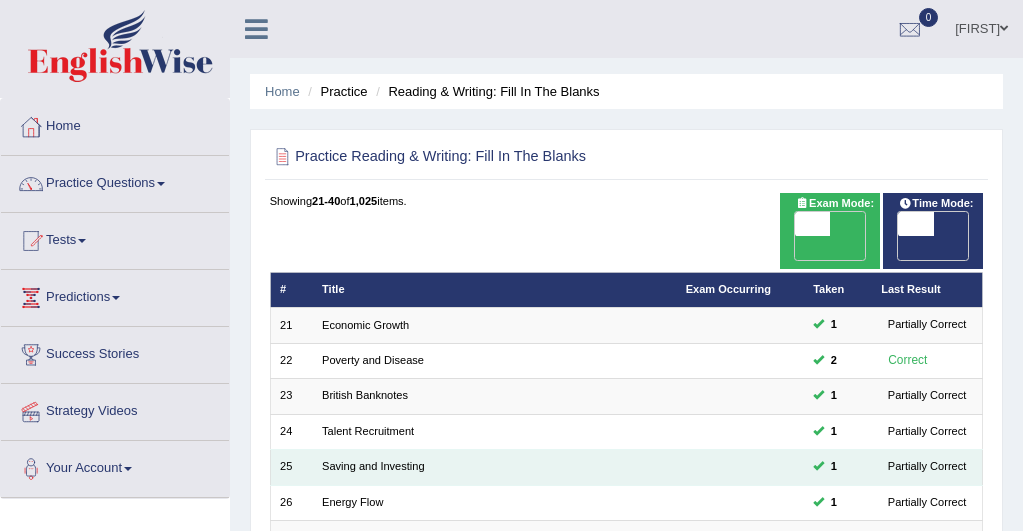 scroll, scrollTop: 0, scrollLeft: 0, axis: both 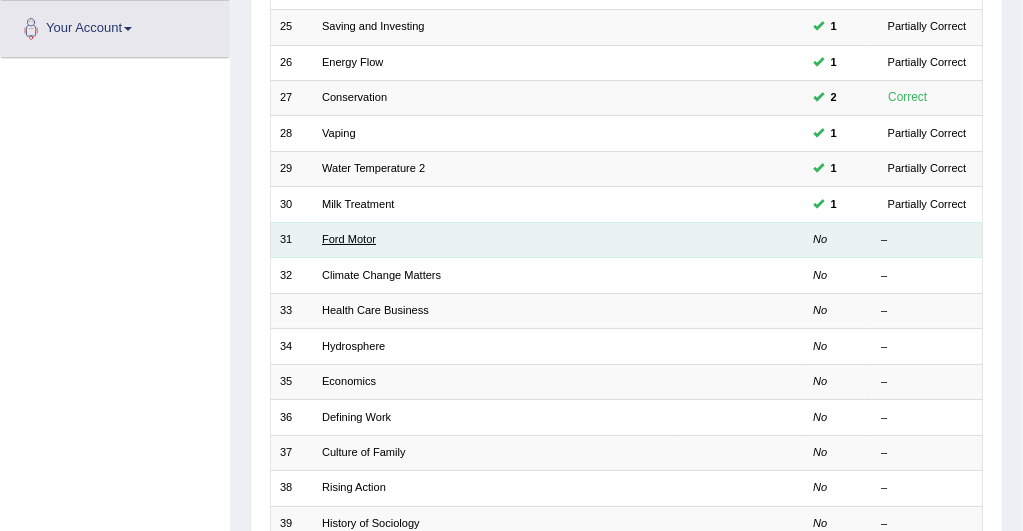 click on "Ford Motor" at bounding box center (349, 239) 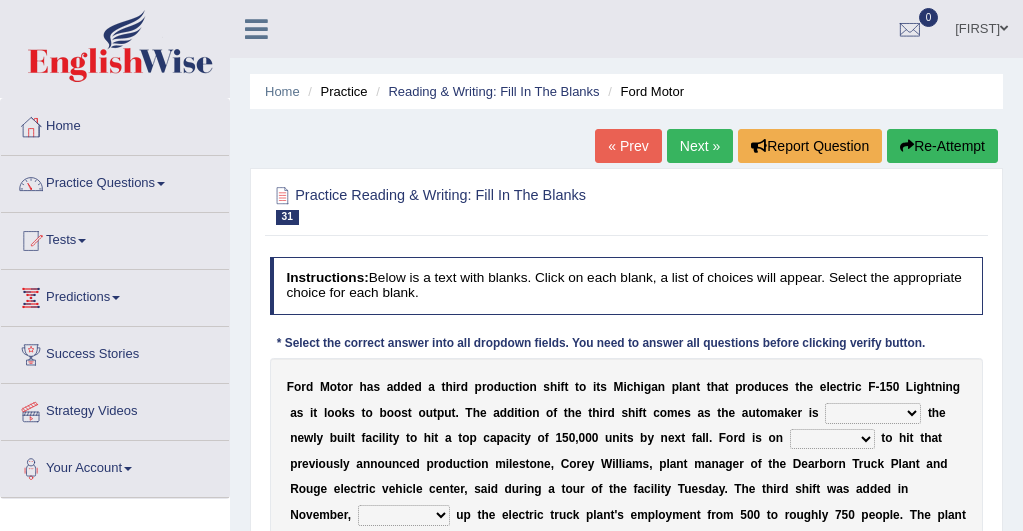 scroll, scrollTop: 0, scrollLeft: 0, axis: both 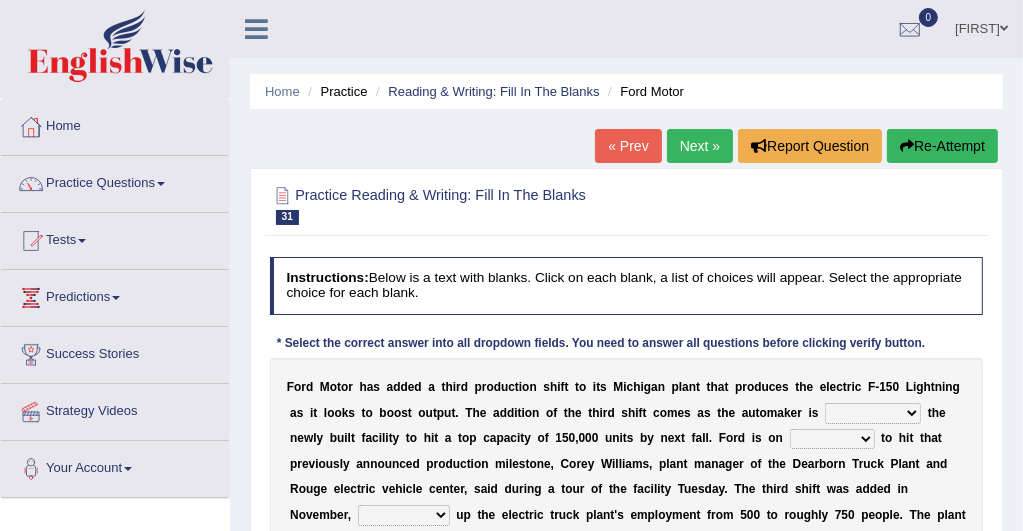 click on "selling decorating demolishing expanding" at bounding box center (873, 413) 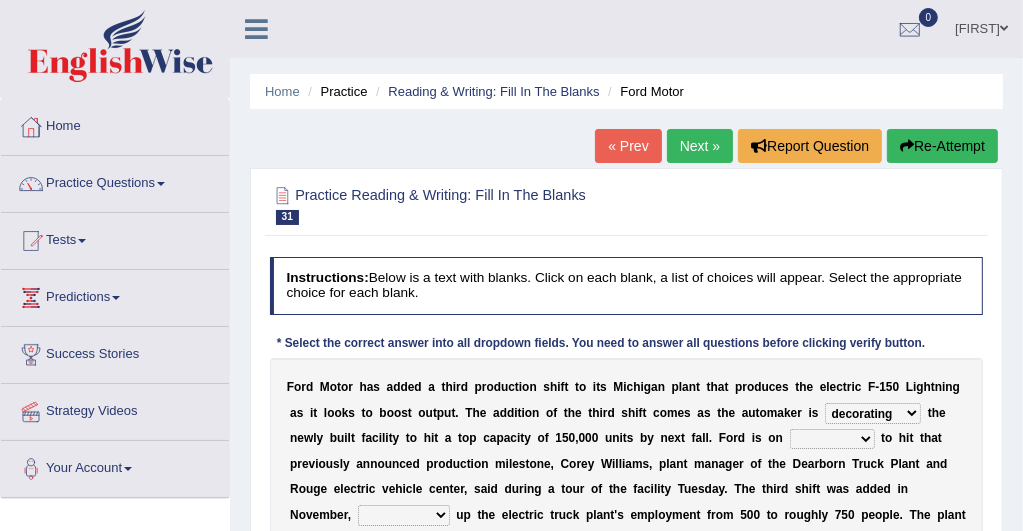 click on "selling decorating demolishing expanding" at bounding box center [873, 413] 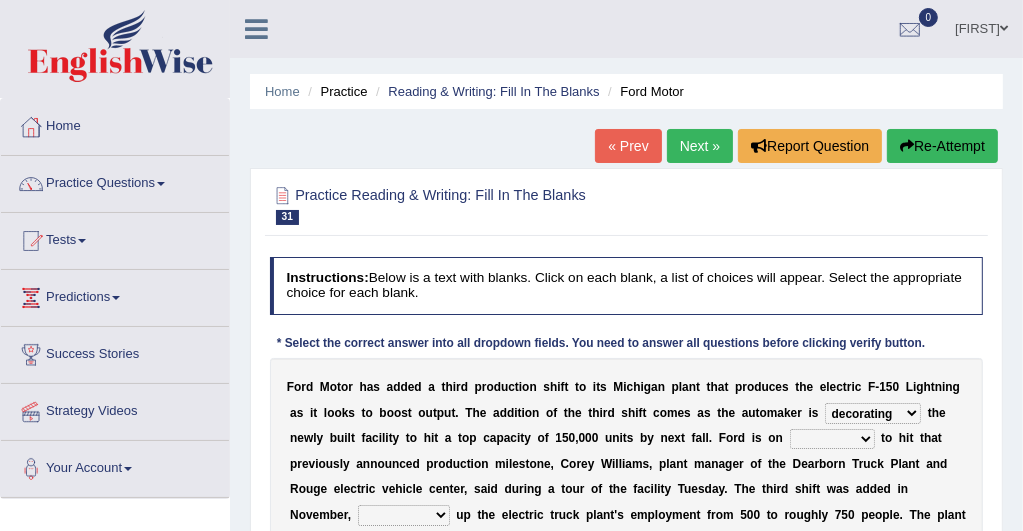 click on "foot table time track" at bounding box center [832, 439] 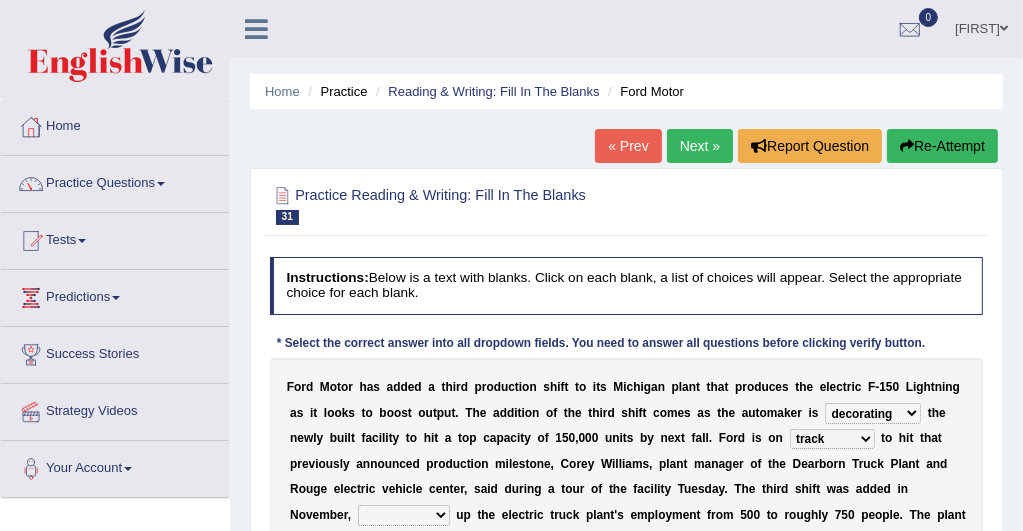 click on "foot table time track" at bounding box center (832, 439) 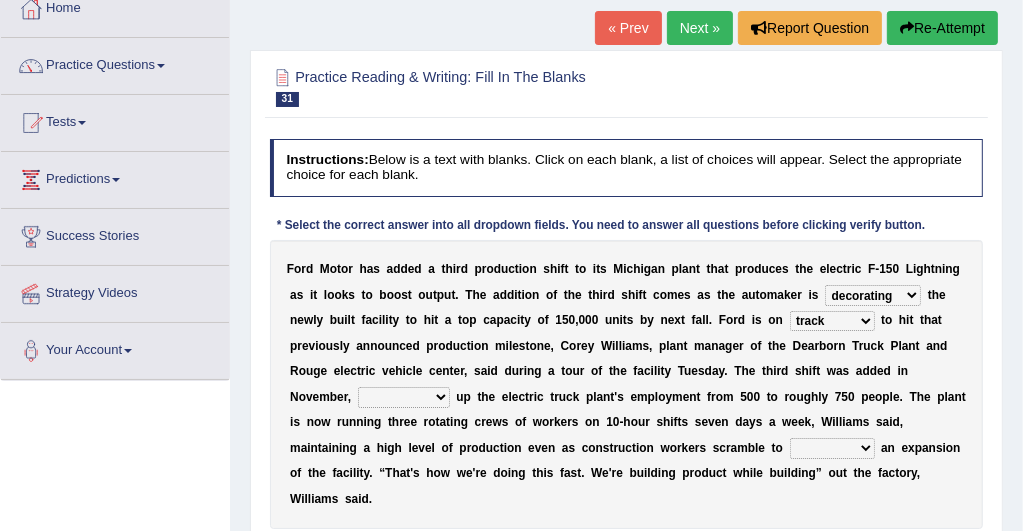 scroll, scrollTop: 160, scrollLeft: 0, axis: vertical 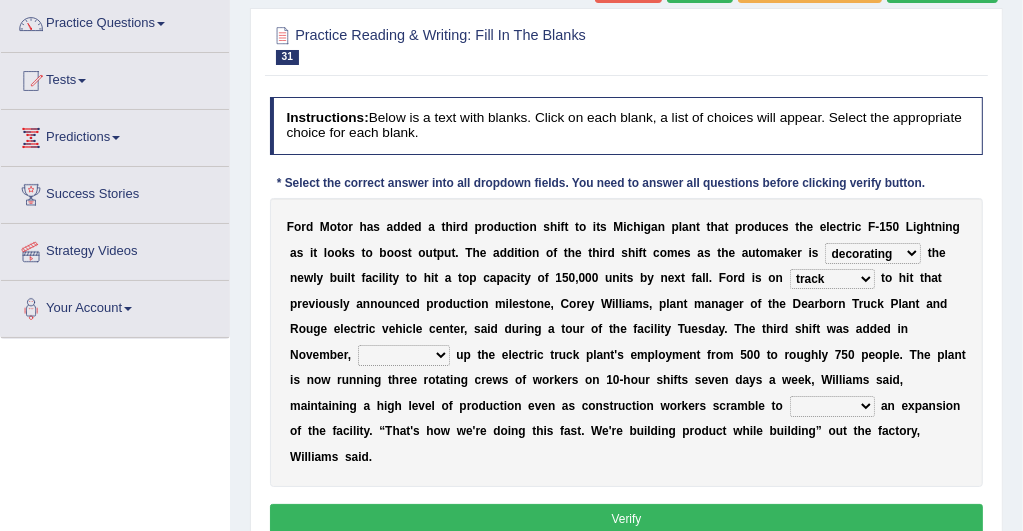 click on "maintaining diminishing decreasing bumping" at bounding box center (404, 355) 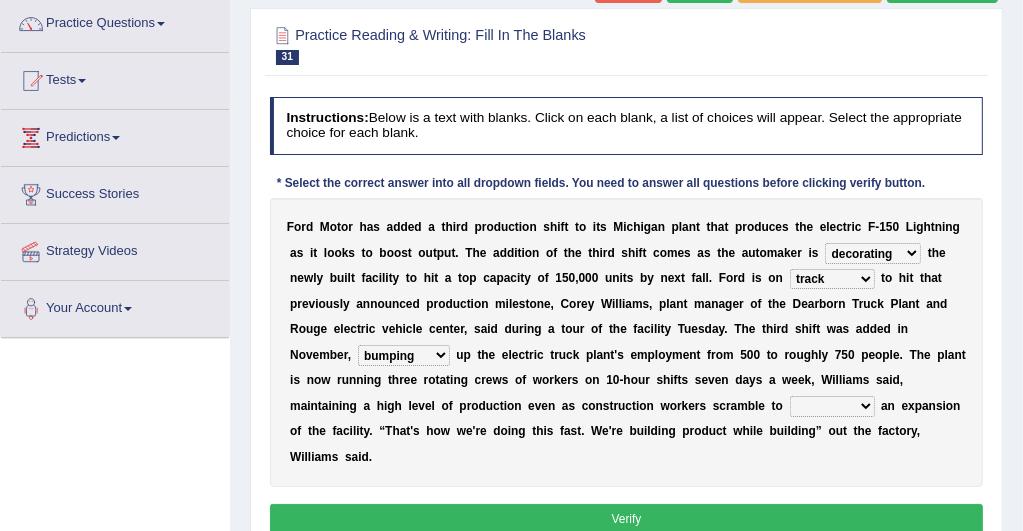 click on "maintaining diminishing decreasing bumping" at bounding box center [404, 355] 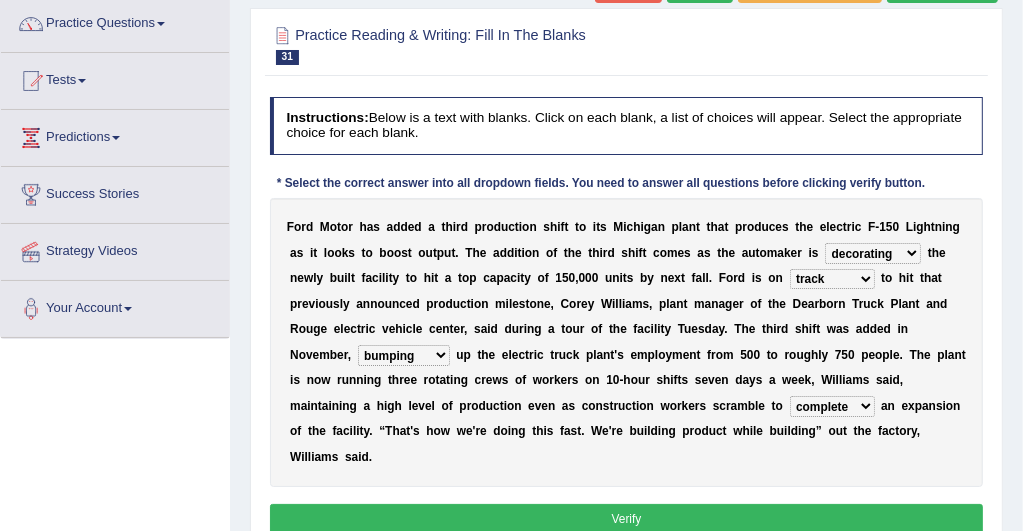 click on "cease postpone complete reverse" at bounding box center [832, 406] 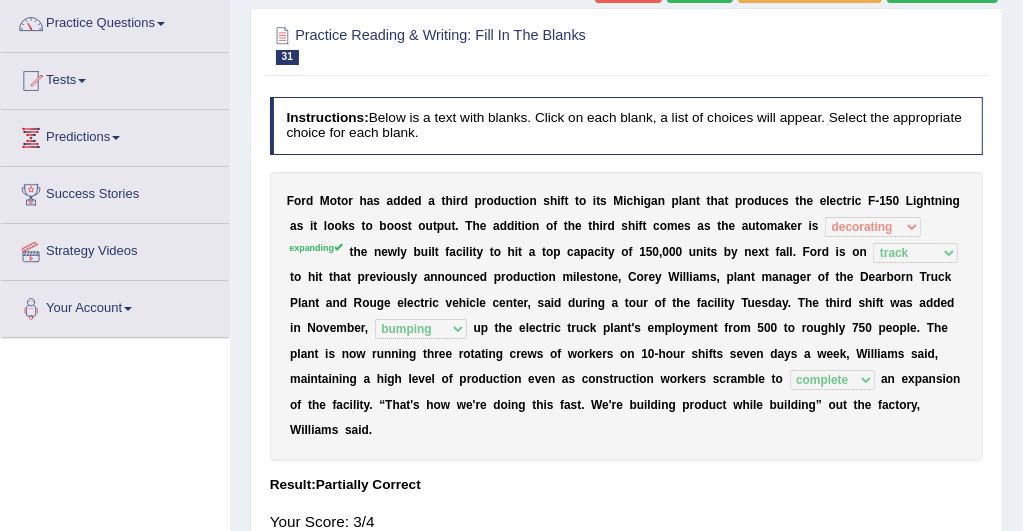 click on "Your Score: 3/4" at bounding box center [627, 522] 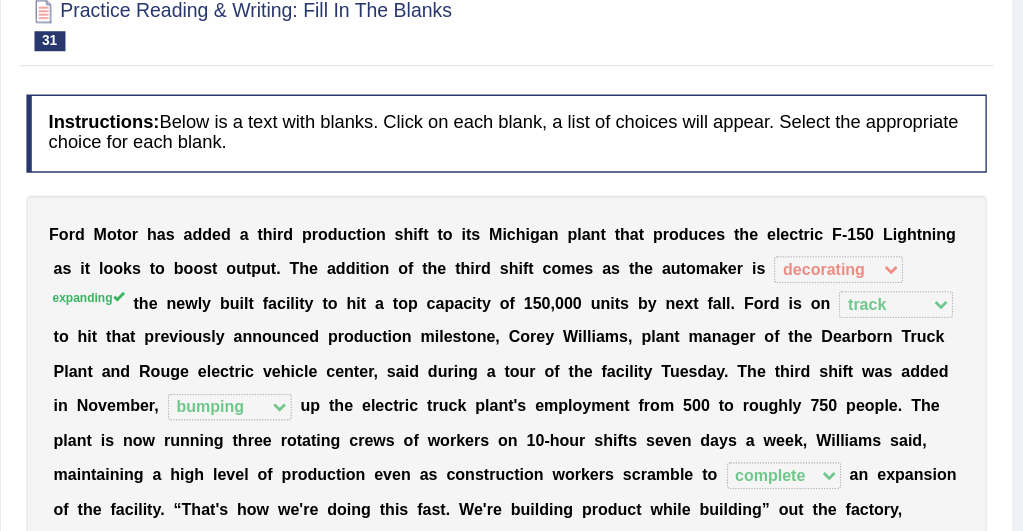scroll, scrollTop: 142, scrollLeft: 0, axis: vertical 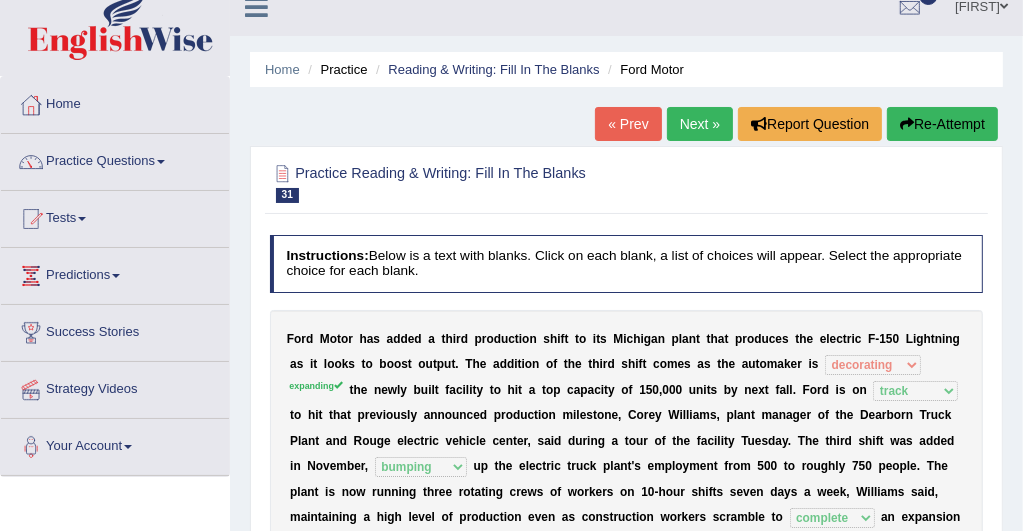 click on "Next »" at bounding box center (700, 124) 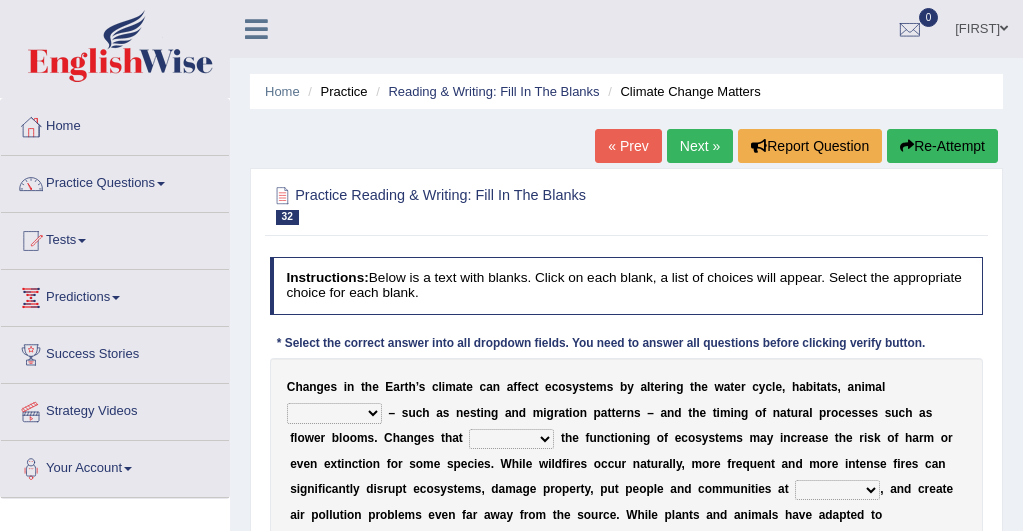 scroll, scrollTop: 0, scrollLeft: 0, axis: both 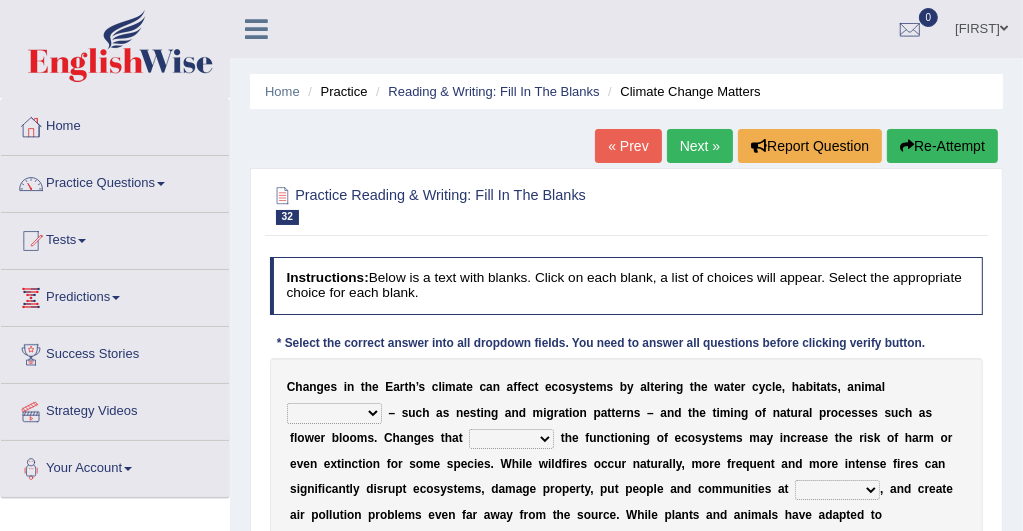 click on "creativity behavior weaknesses amounts" at bounding box center (334, 413) 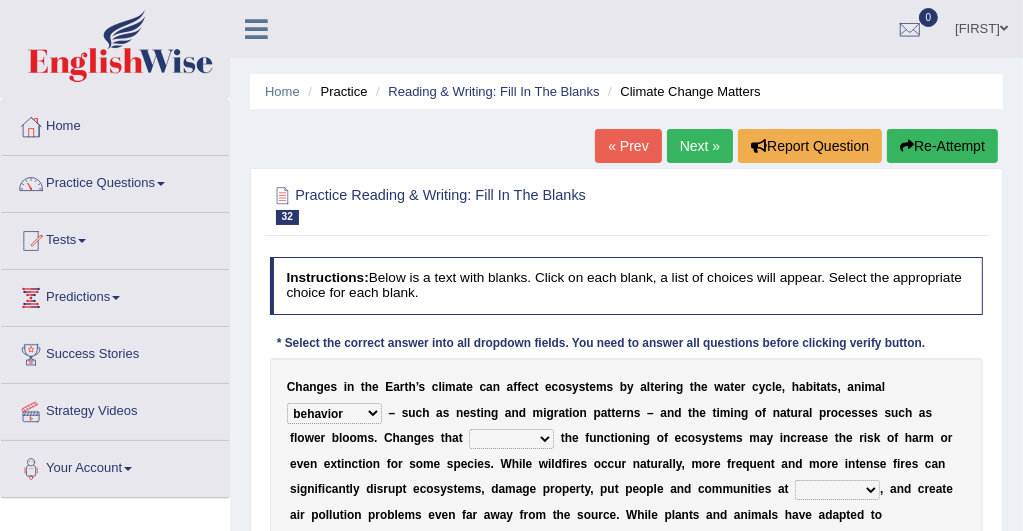click on "creativity behavior weaknesses amounts" at bounding box center [334, 413] 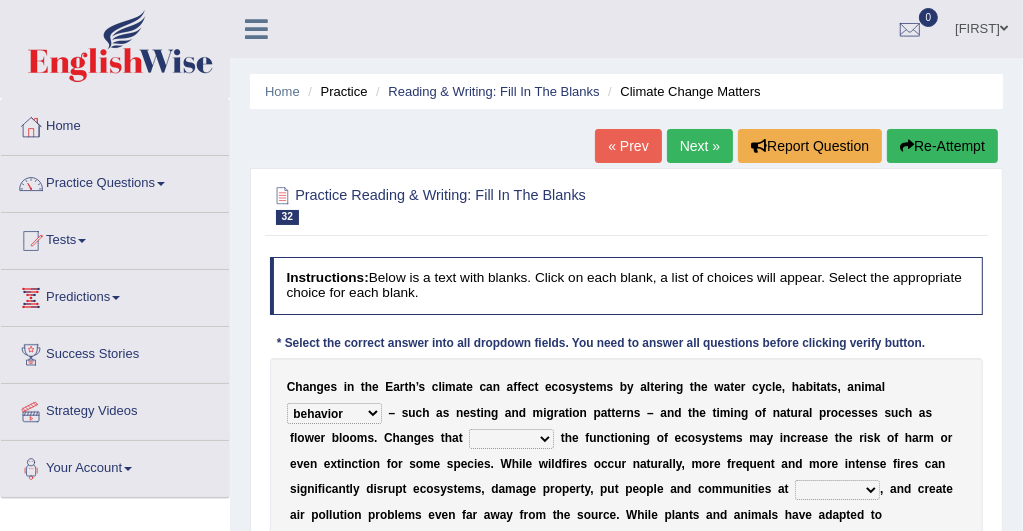 click on "enclose interfere disrupt benefit" at bounding box center (511, 439) 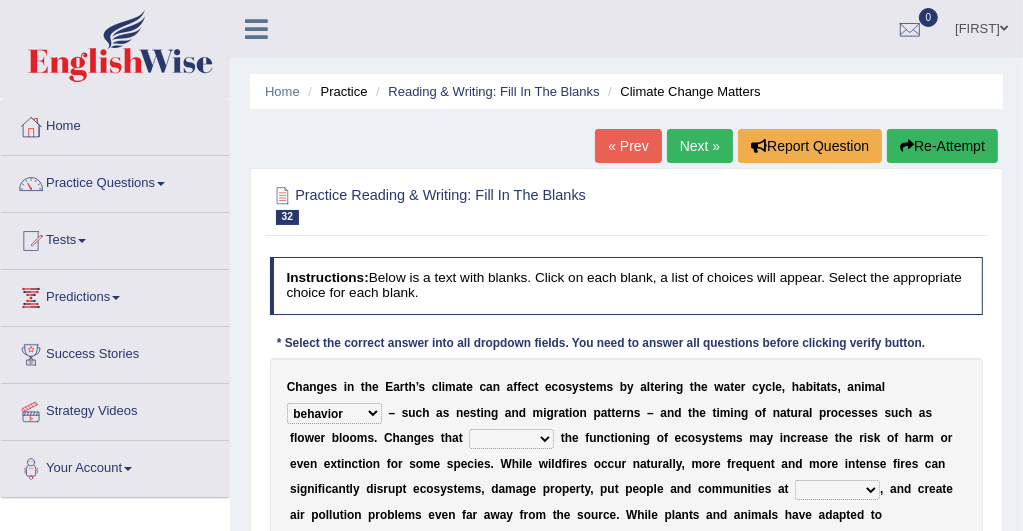 select on "disrupt" 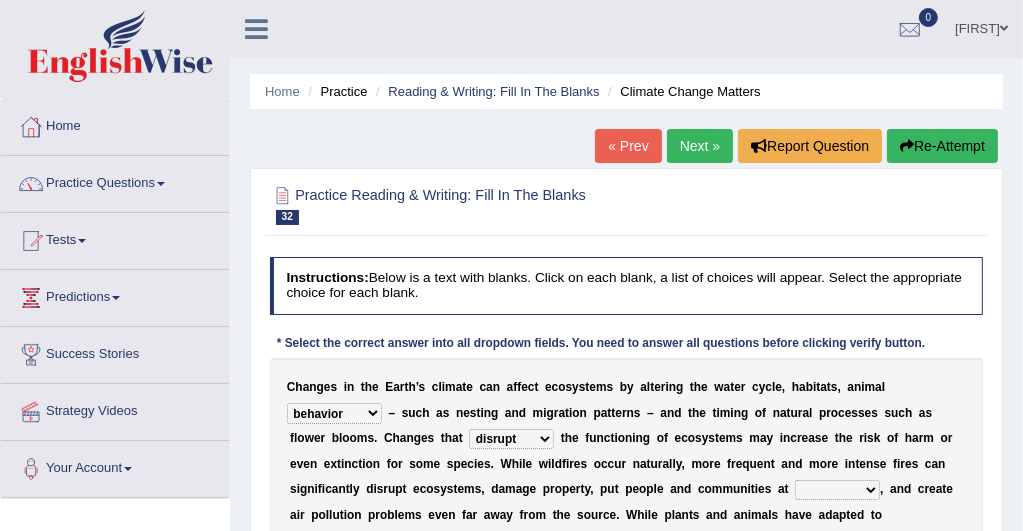 click on "enclose interfere disrupt benefit" at bounding box center (511, 439) 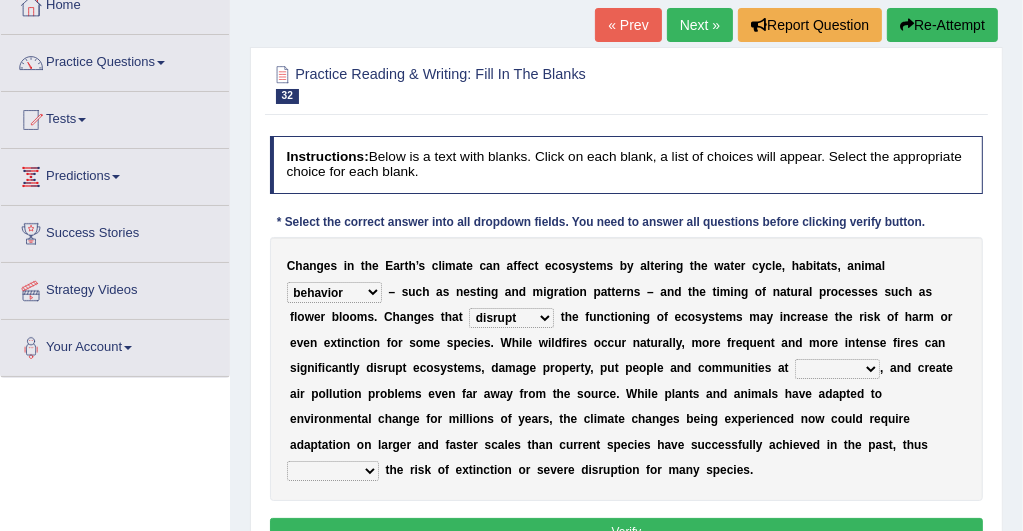scroll, scrollTop: 148, scrollLeft: 0, axis: vertical 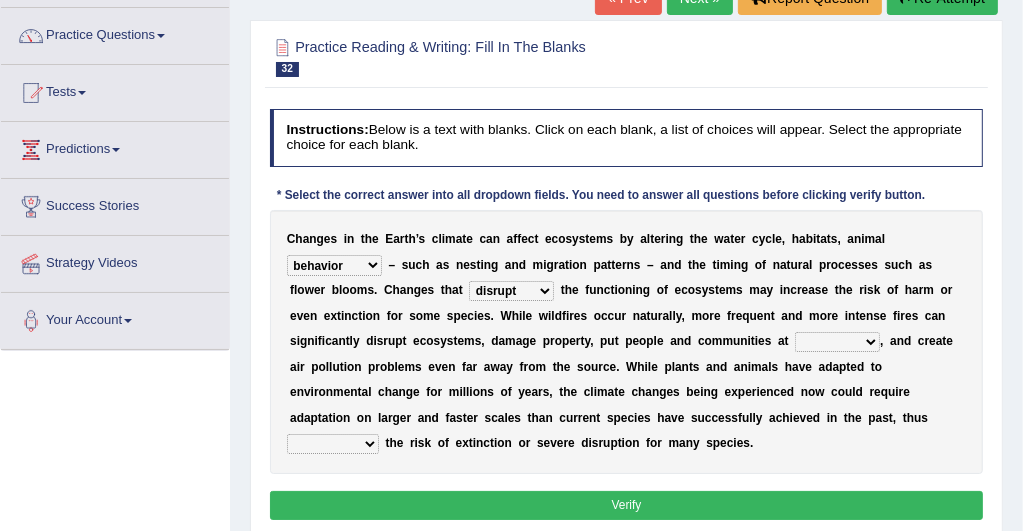 click on "ease front risk first" at bounding box center [837, 342] 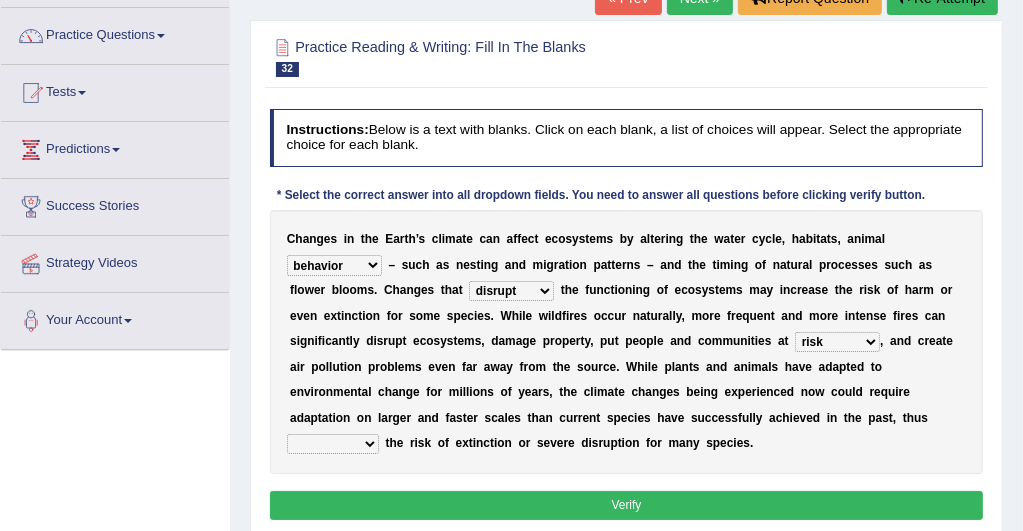 click on "ease front risk first" at bounding box center [837, 342] 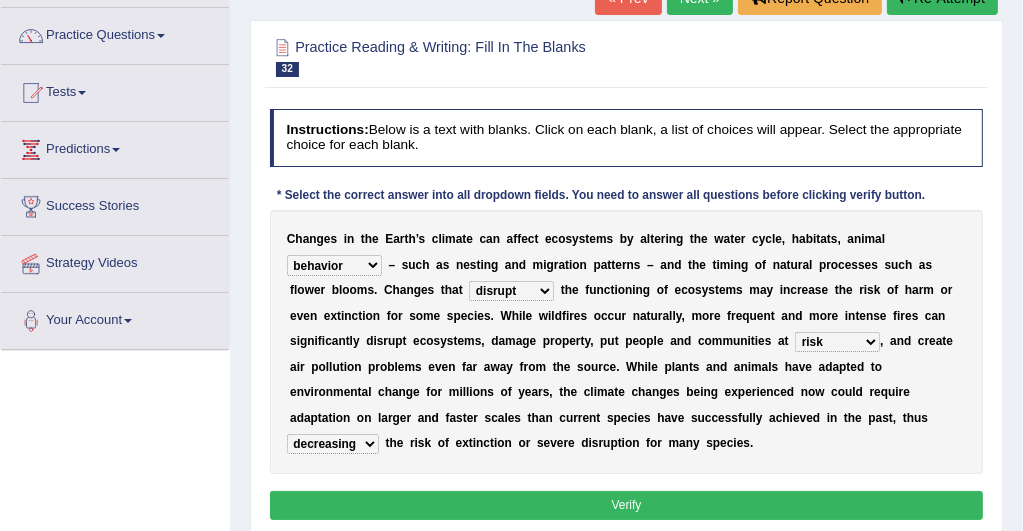 click on "mitigating increasing maintaining decreasing" at bounding box center (333, 444) 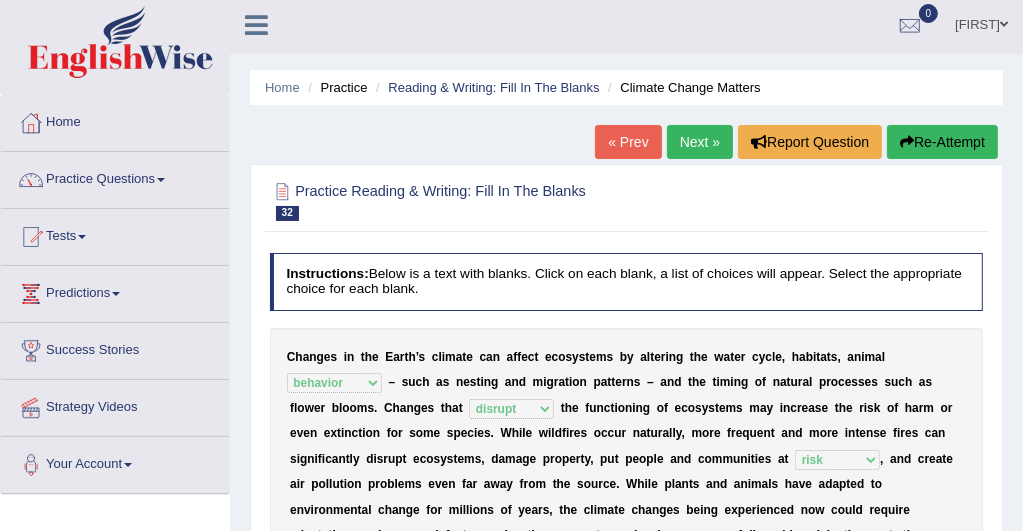 scroll, scrollTop: 0, scrollLeft: 0, axis: both 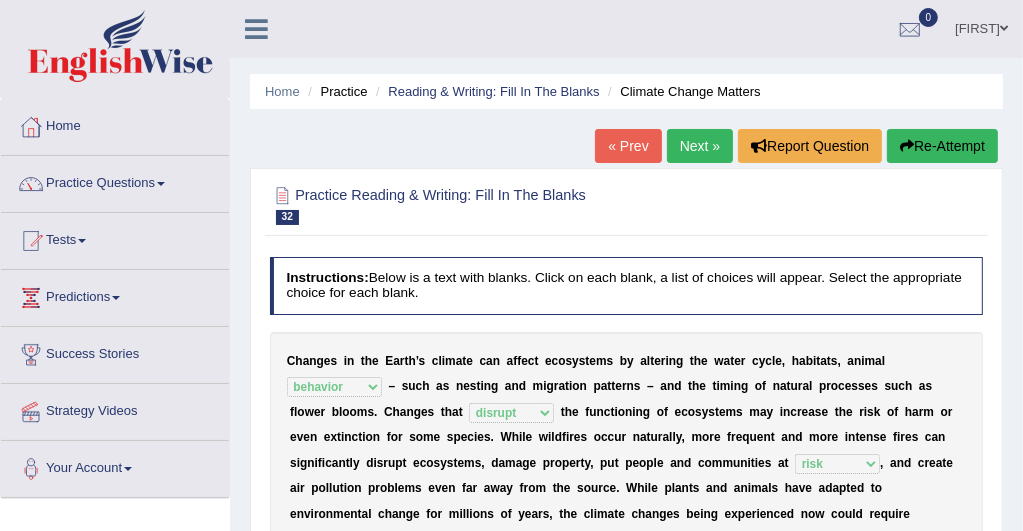 click on "Next »" at bounding box center [700, 146] 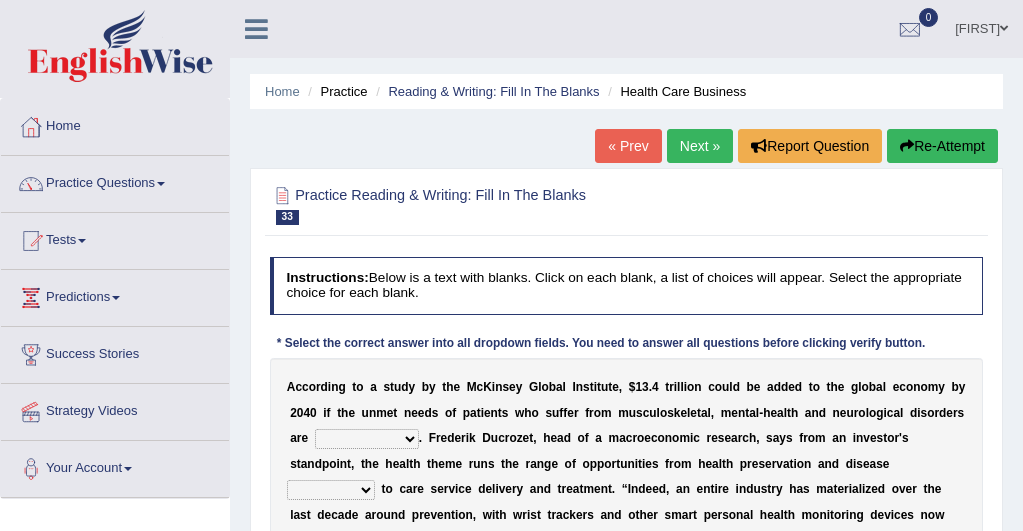 scroll, scrollTop: 0, scrollLeft: 0, axis: both 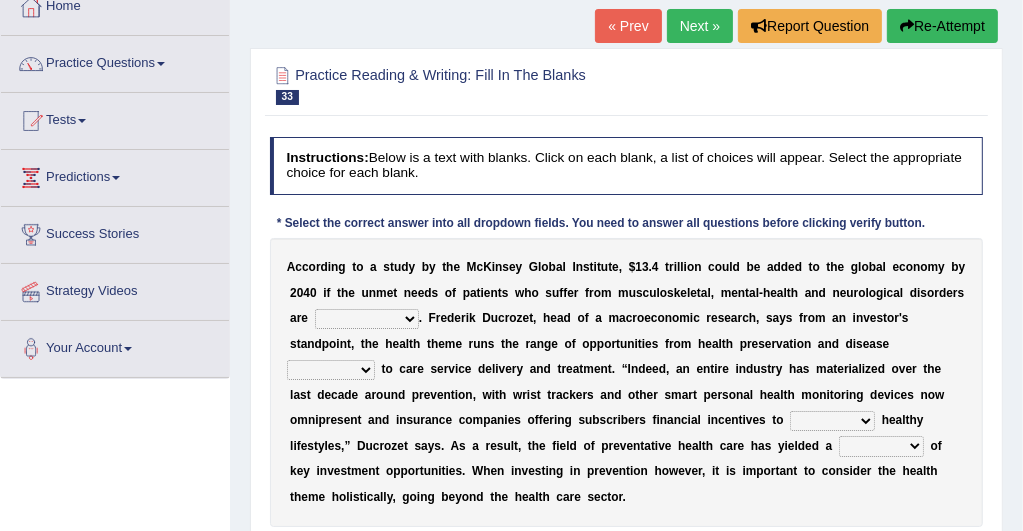 click on "demonstrated created addressed altered" at bounding box center [367, 319] 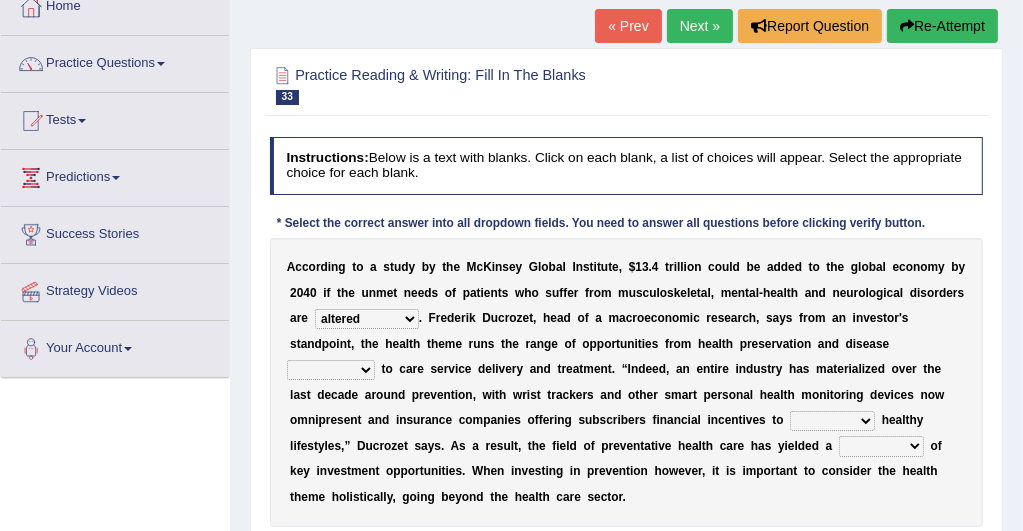 click on "demonstrated created addressed altered" at bounding box center (367, 319) 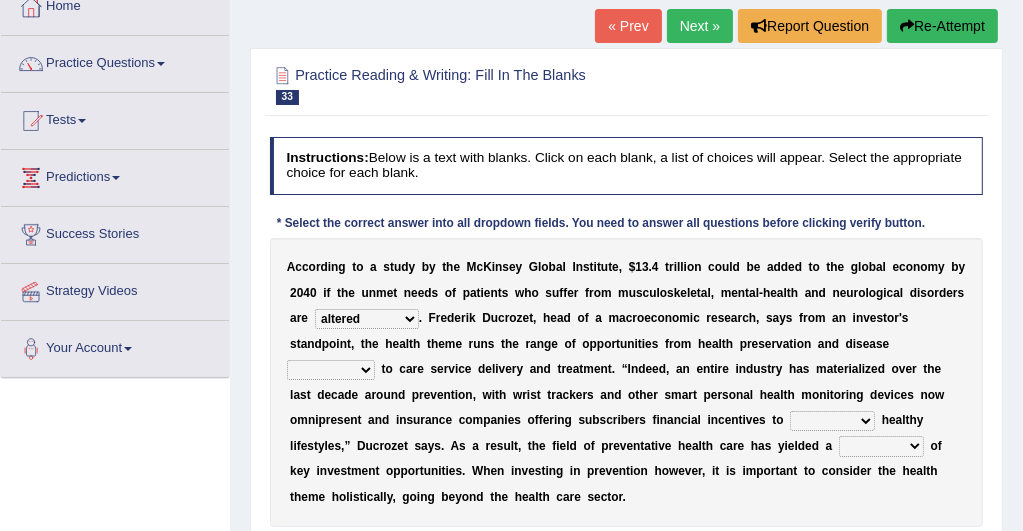 click on "prevention projection promotion prohibition" at bounding box center [331, 370] 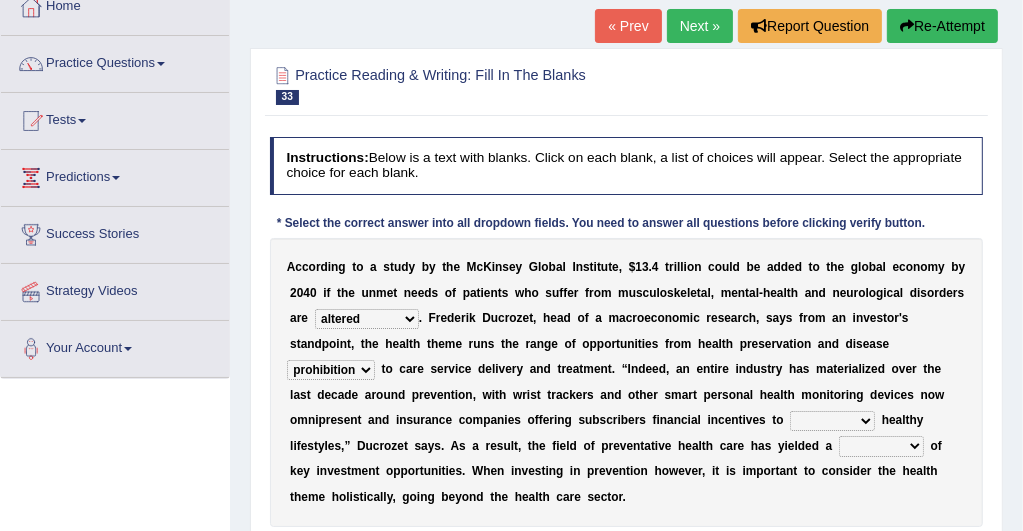 click on "prevention projection promotion prohibition" at bounding box center [331, 370] 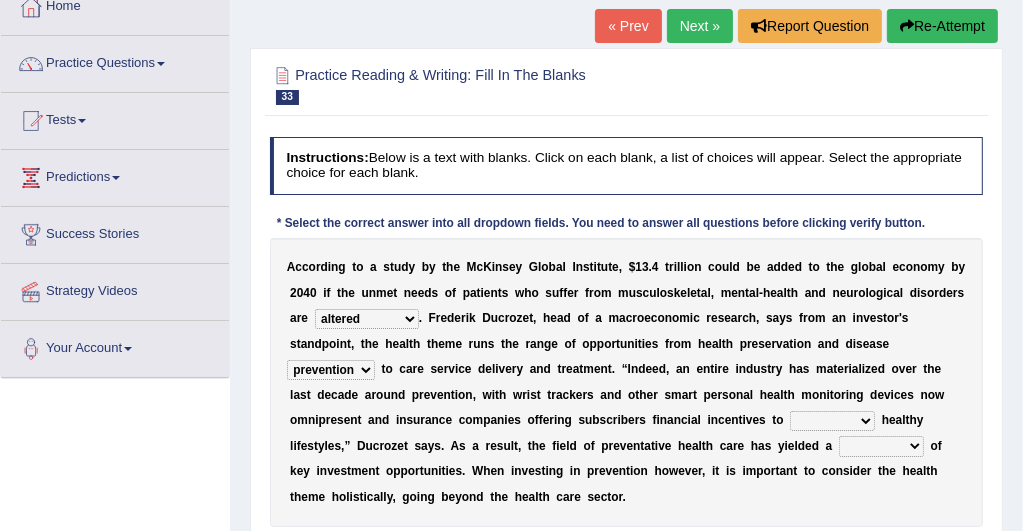 click on "prevention projection promotion prohibition" at bounding box center (331, 370) 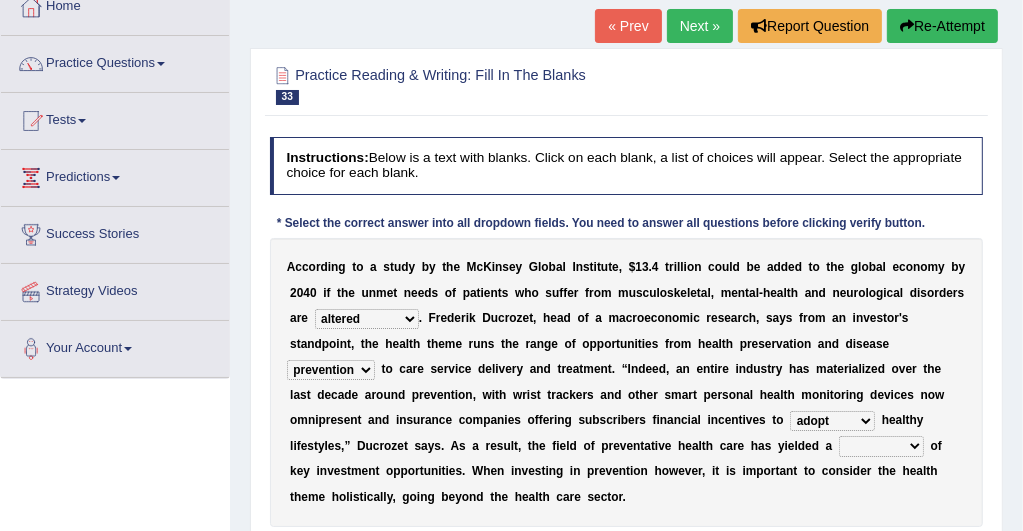 click on "adopt effect abandon extend" at bounding box center [832, 421] 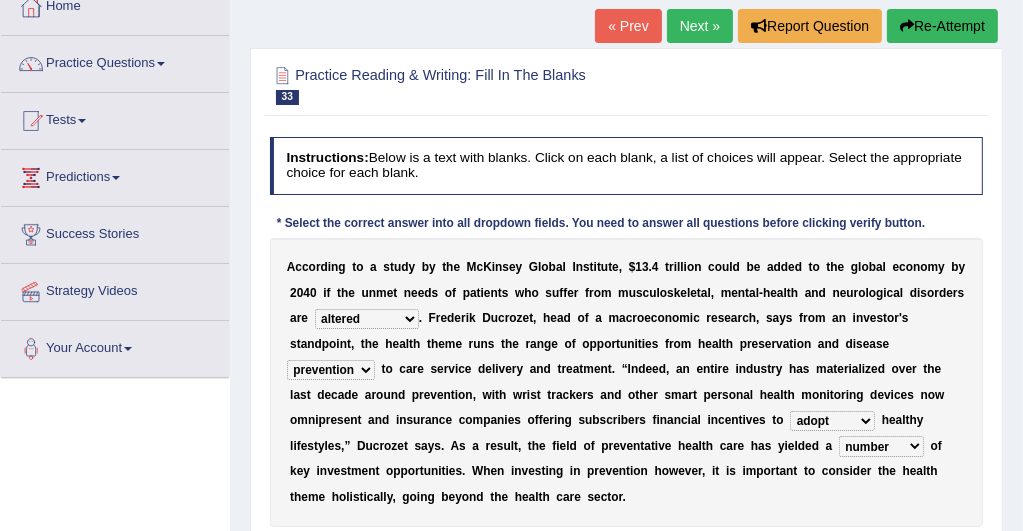 click on "number means team network" at bounding box center [881, 446] 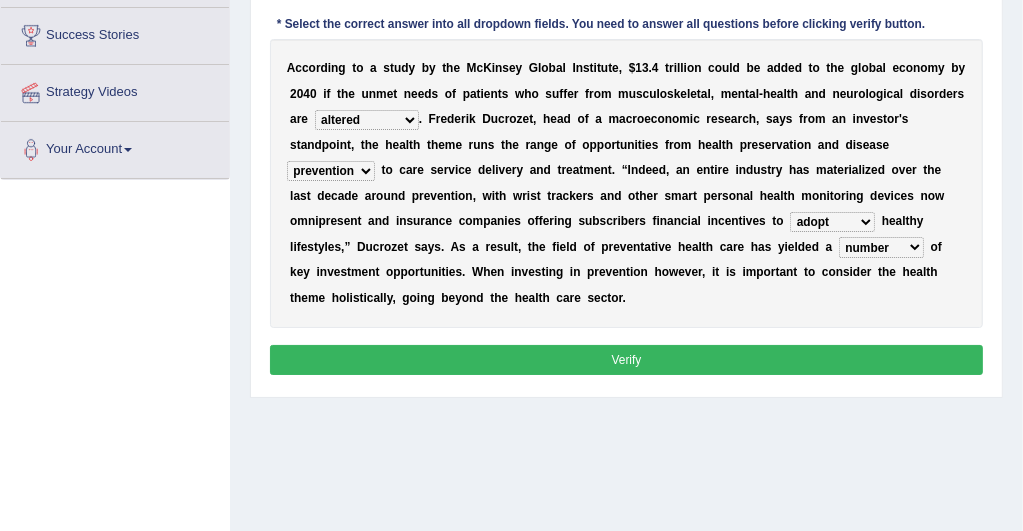 scroll, scrollTop: 360, scrollLeft: 0, axis: vertical 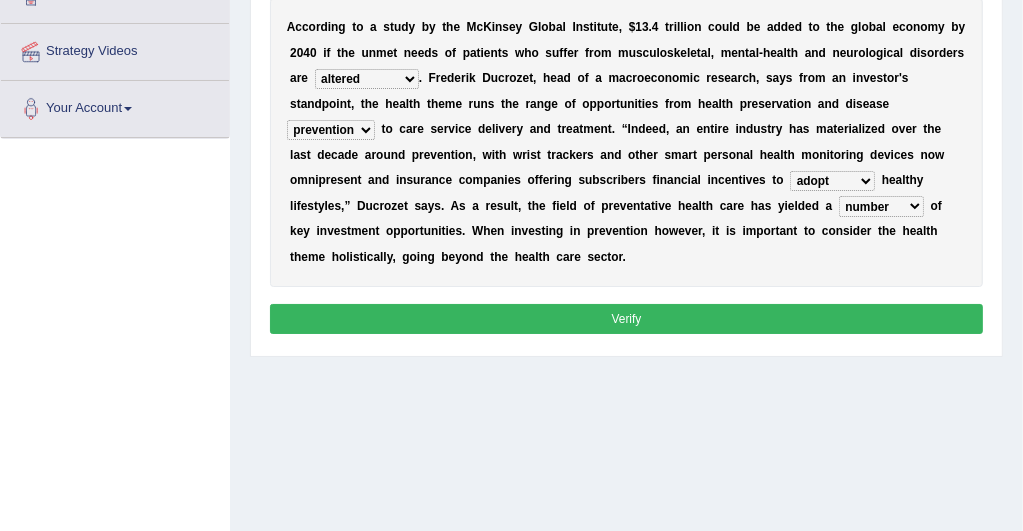 click on "Verify" at bounding box center (627, 318) 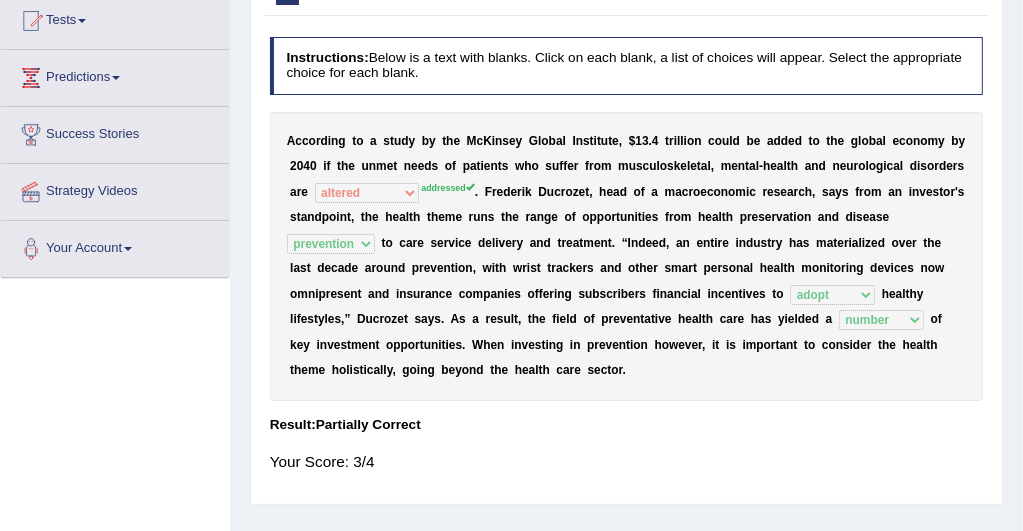 scroll, scrollTop: 160, scrollLeft: 0, axis: vertical 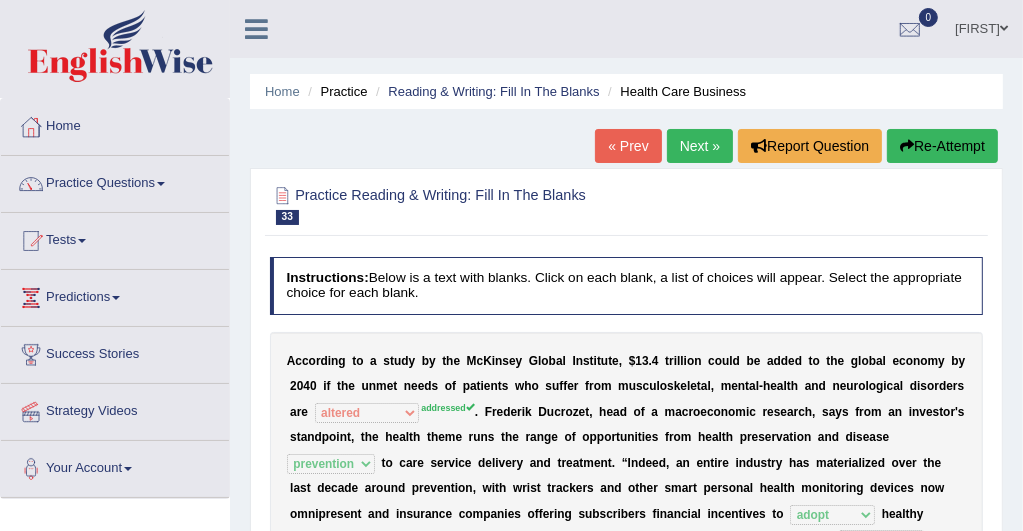 click on "Next »" at bounding box center [700, 146] 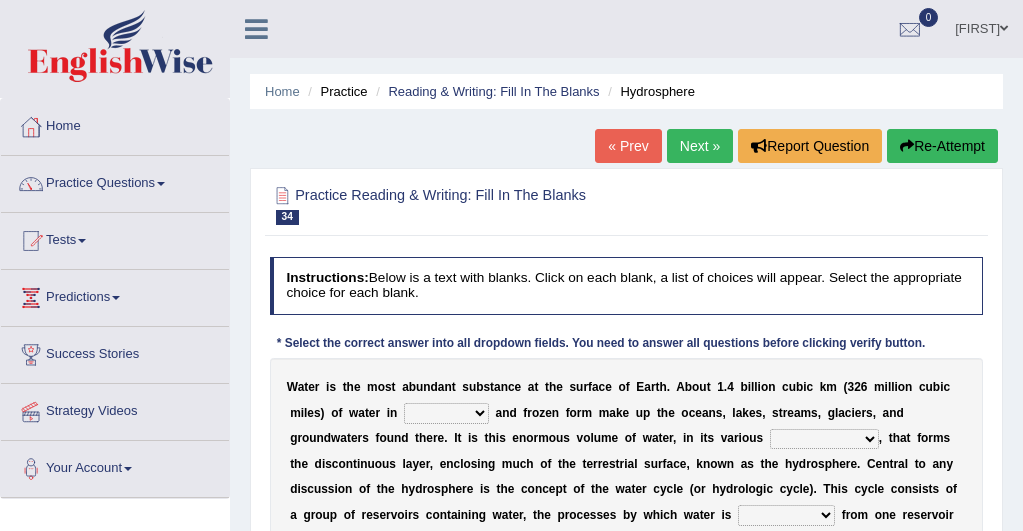 scroll, scrollTop: 0, scrollLeft: 0, axis: both 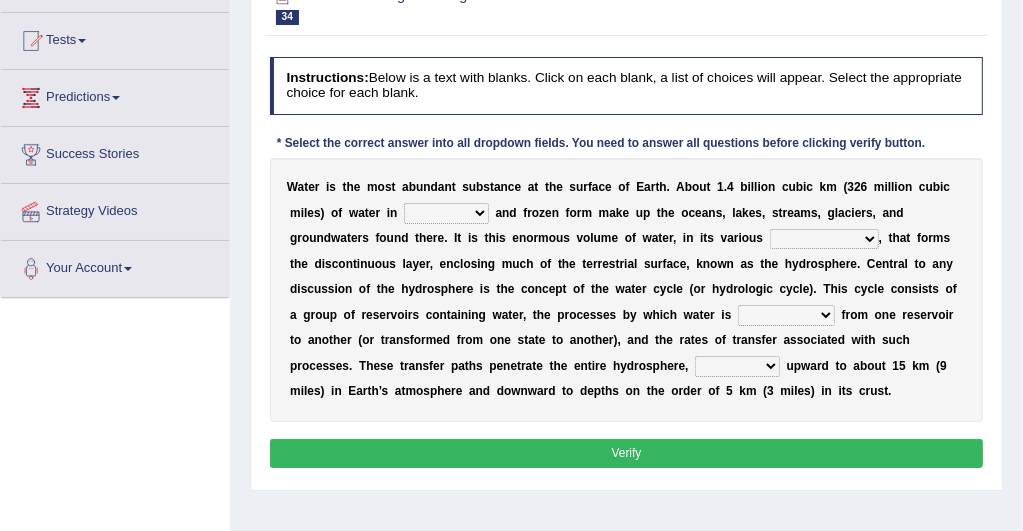 click on "liquid mixed gaseous solid" at bounding box center [446, 213] 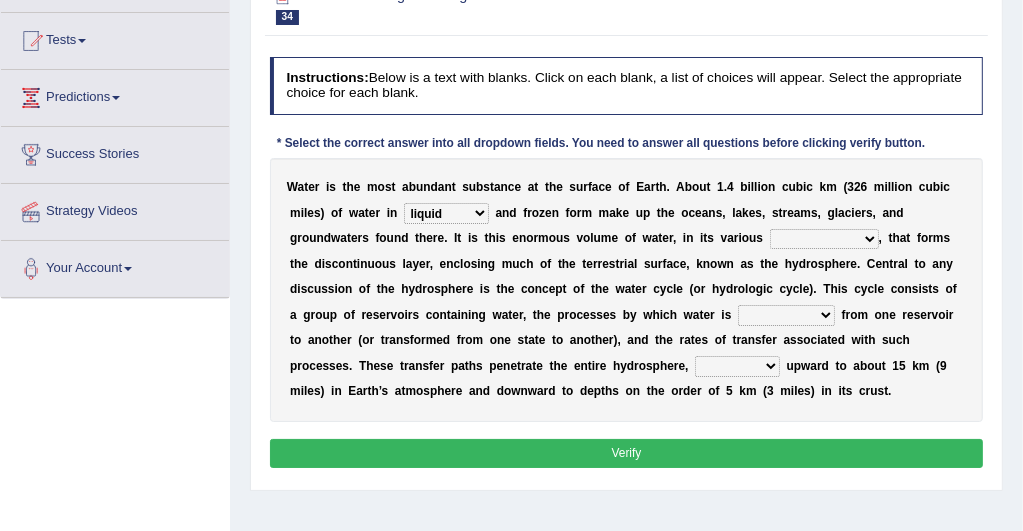 click on "liquid mixed gaseous solid" at bounding box center [446, 213] 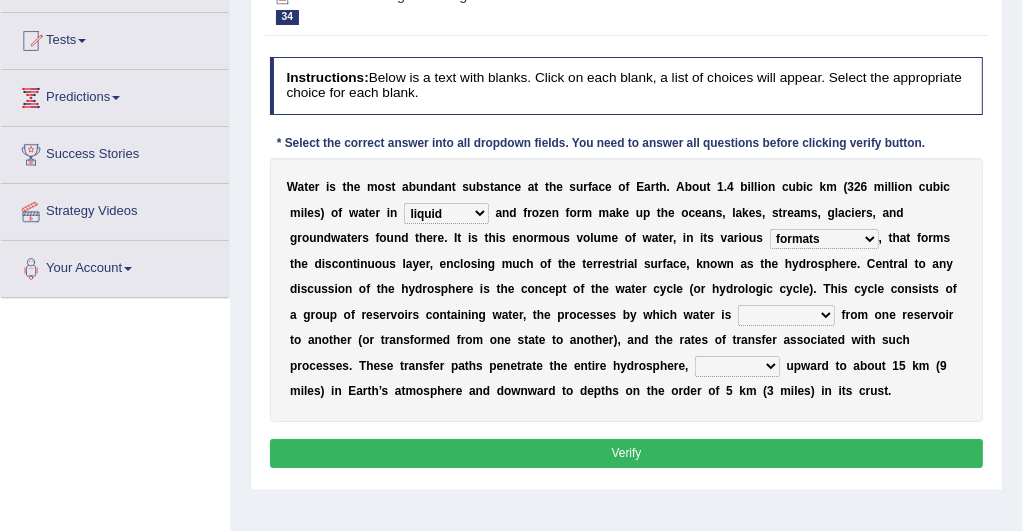 click on "levels formats fields manifestations" at bounding box center (824, 239) 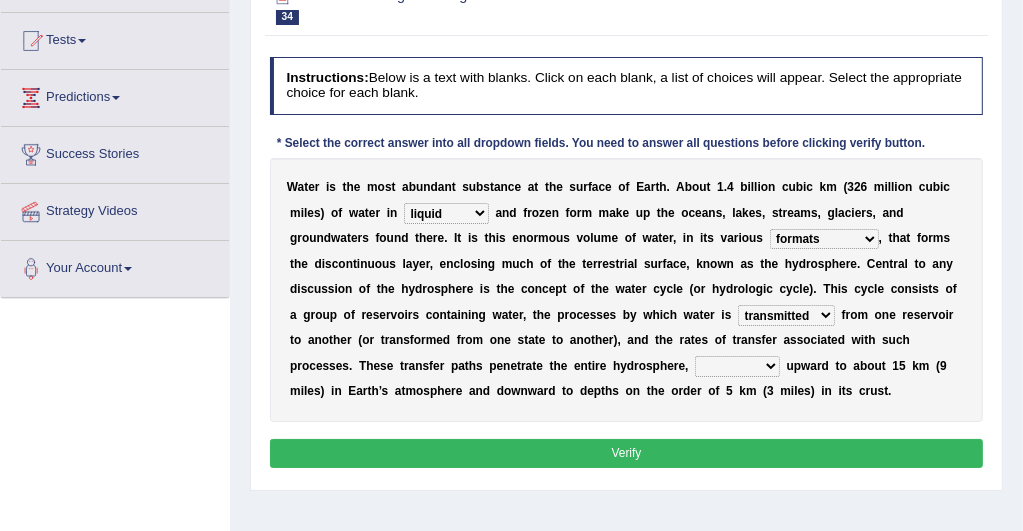 click on "transmitted transferred translated transplanted" at bounding box center [786, 315] 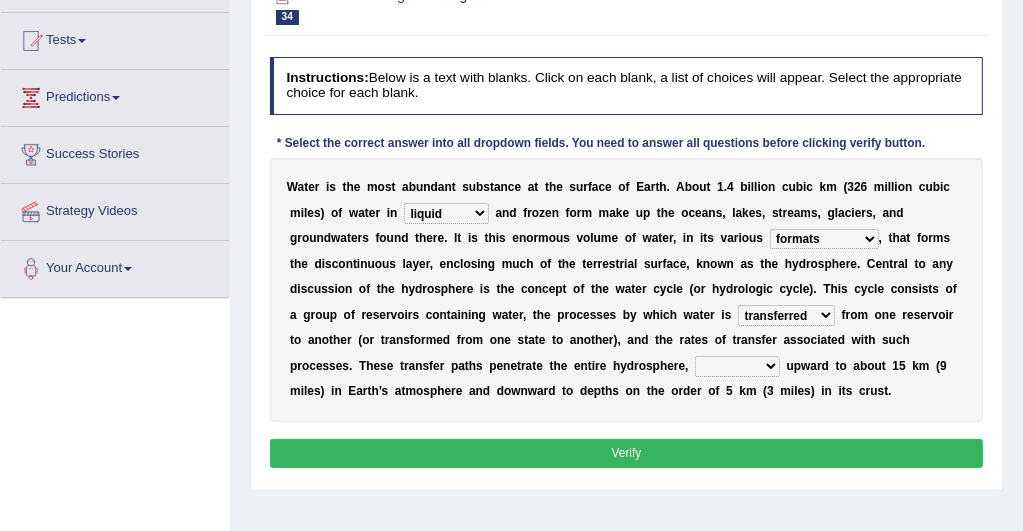 click on "transmitted transferred translated transplanted" at bounding box center (786, 315) 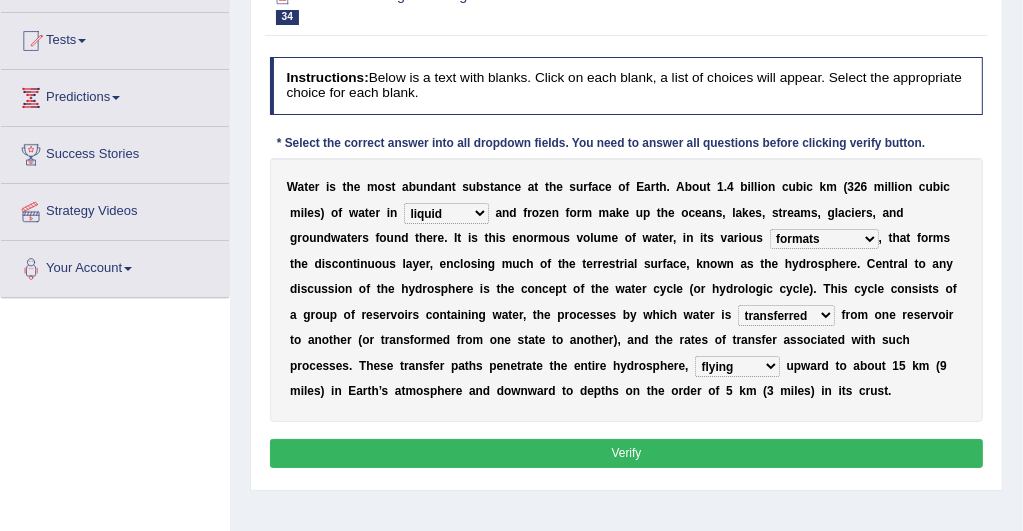 click on "extending diving flying soanng" at bounding box center (737, 366) 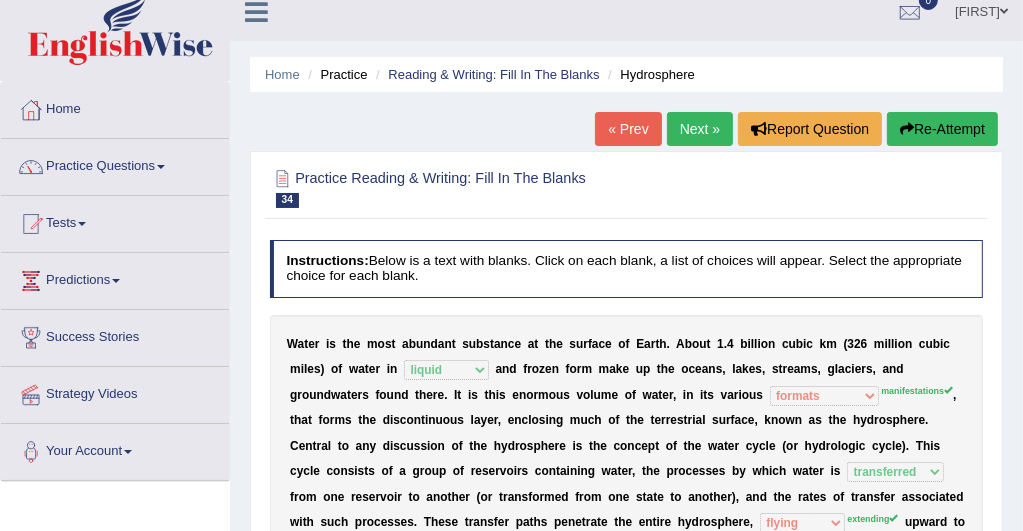 scroll, scrollTop: 13, scrollLeft: 0, axis: vertical 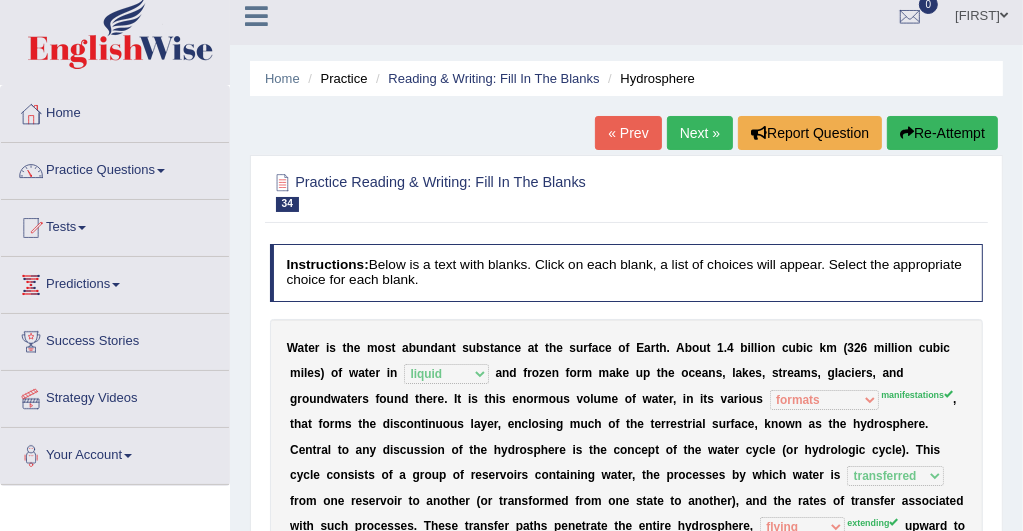 click on "Next »" at bounding box center (700, 133) 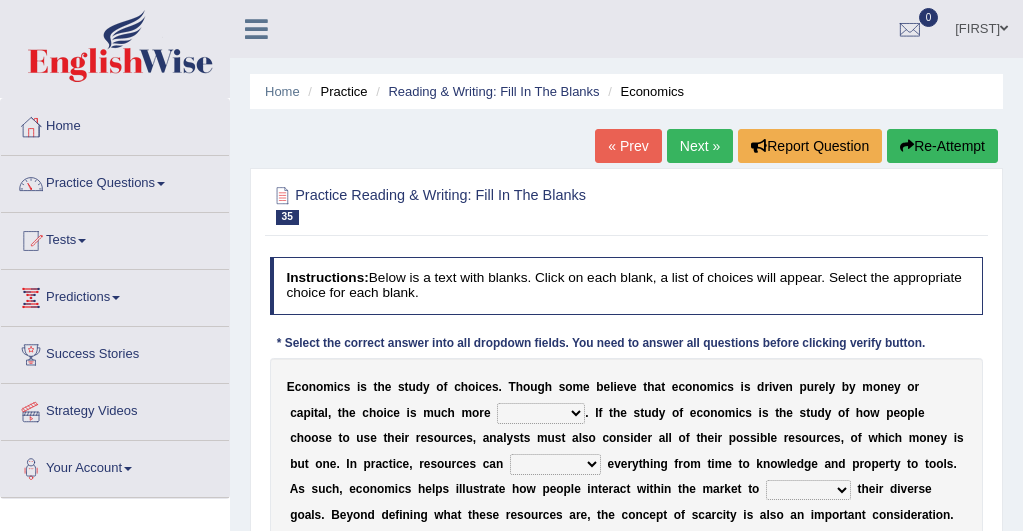 scroll, scrollTop: 160, scrollLeft: 0, axis: vertical 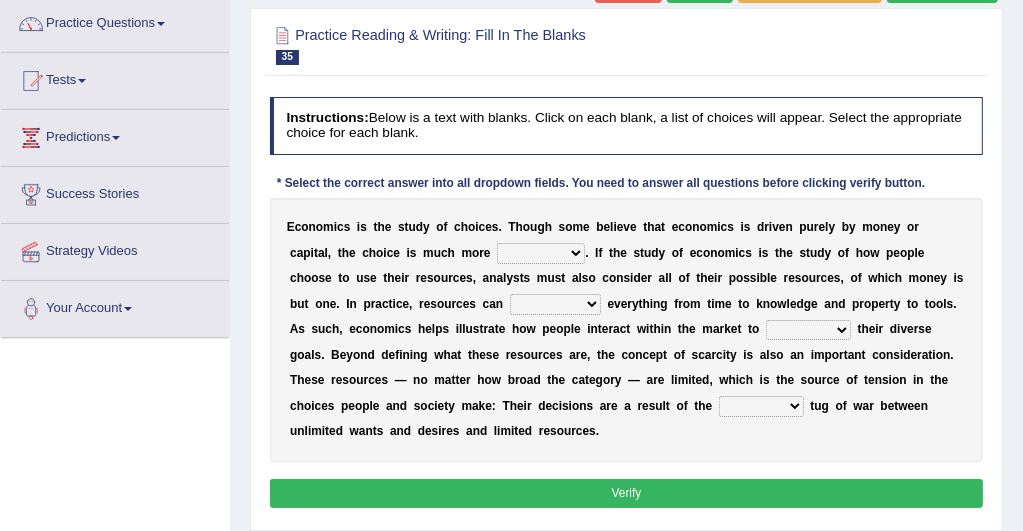 click on "discursive permissive expansive expensive" at bounding box center [541, 253] 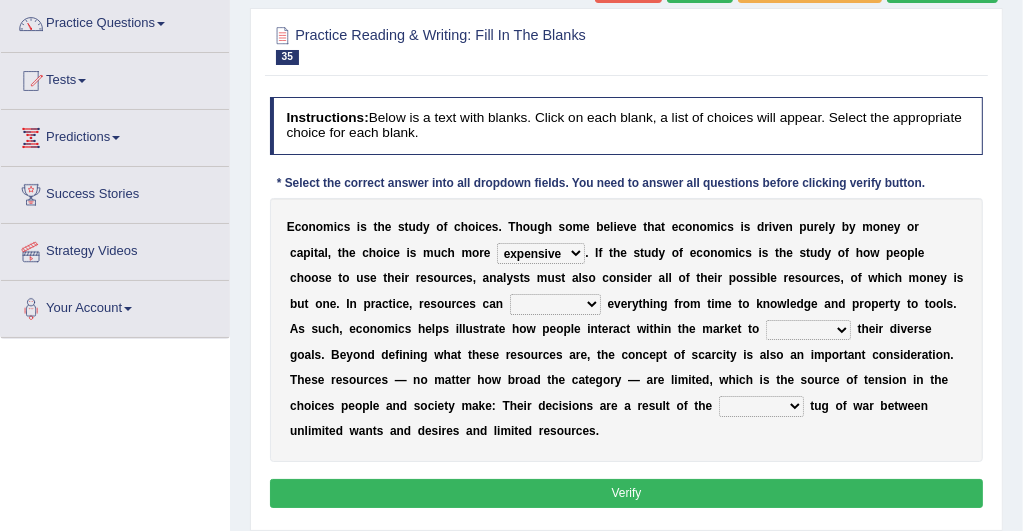 click on "discursive permissive expansive expensive" at bounding box center [541, 253] 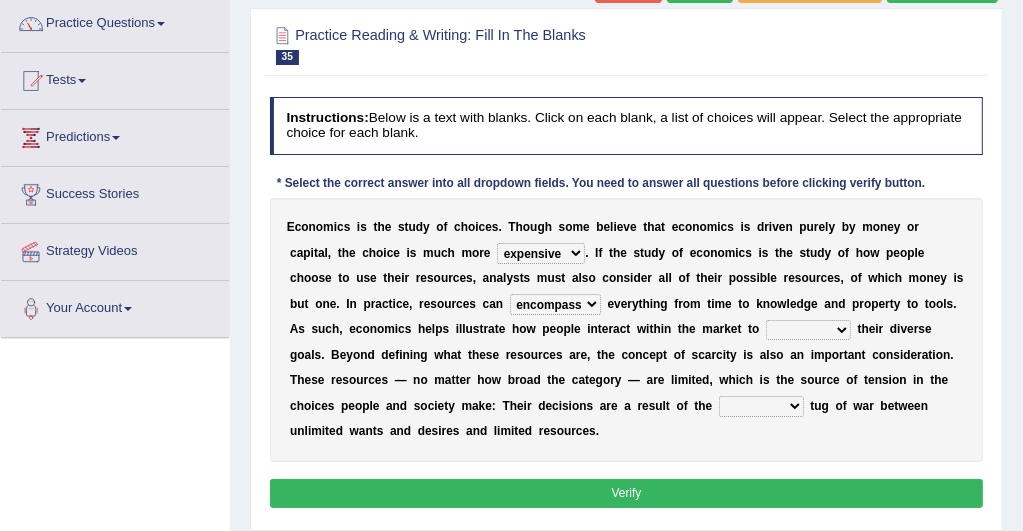 click on "trespass surpass debate encompass" at bounding box center (555, 304) 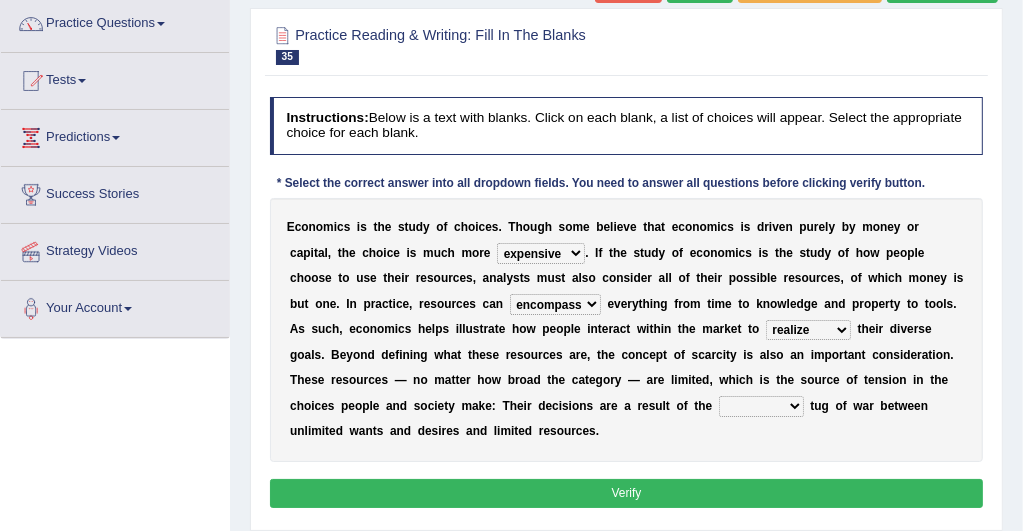 click on "idolize realize utilize finalize" at bounding box center [808, 330] 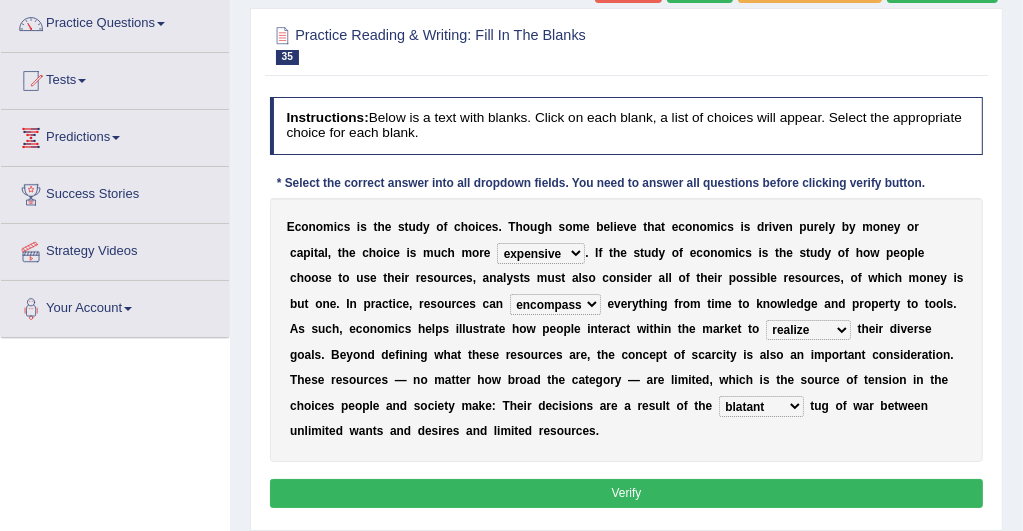 click on "resonant extant blatant constant" at bounding box center [761, 406] 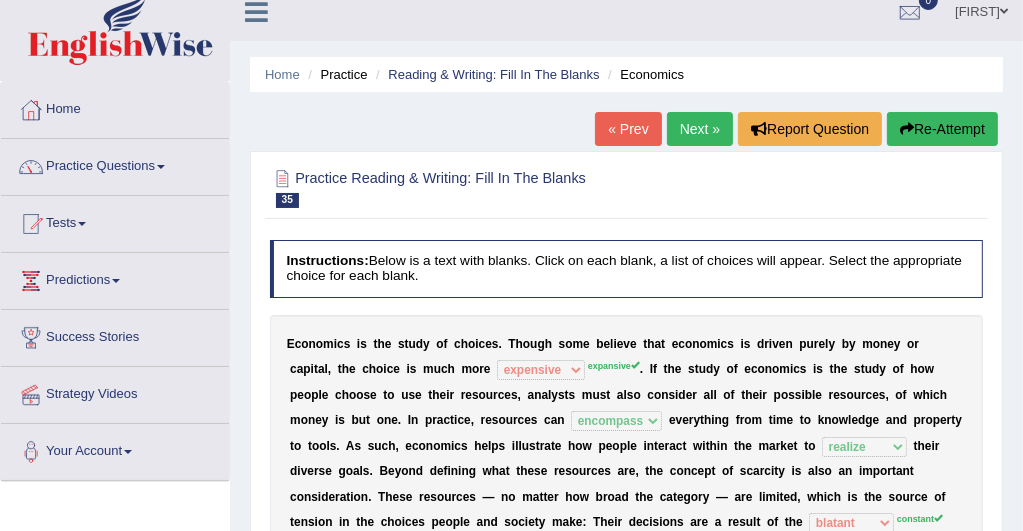 scroll, scrollTop: 0, scrollLeft: 0, axis: both 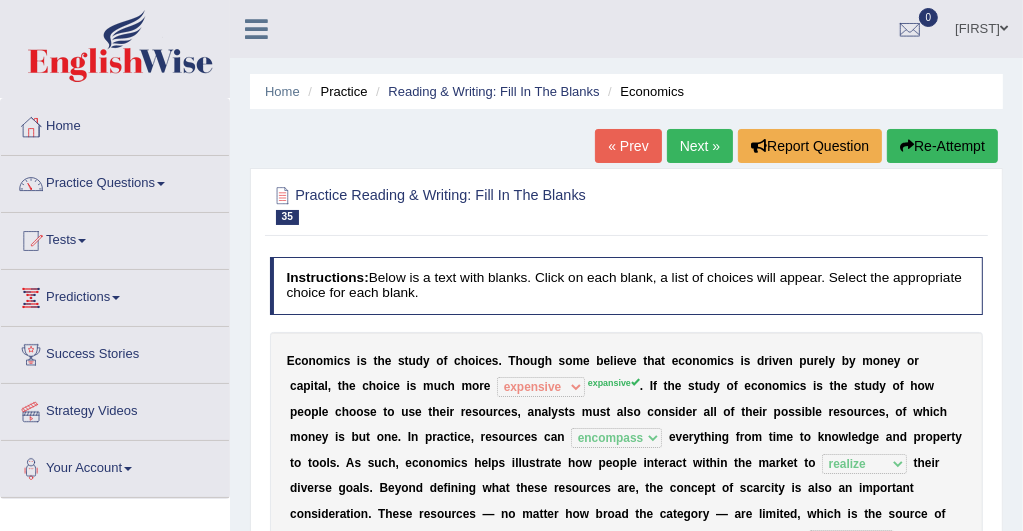 click on "Next »" at bounding box center (700, 146) 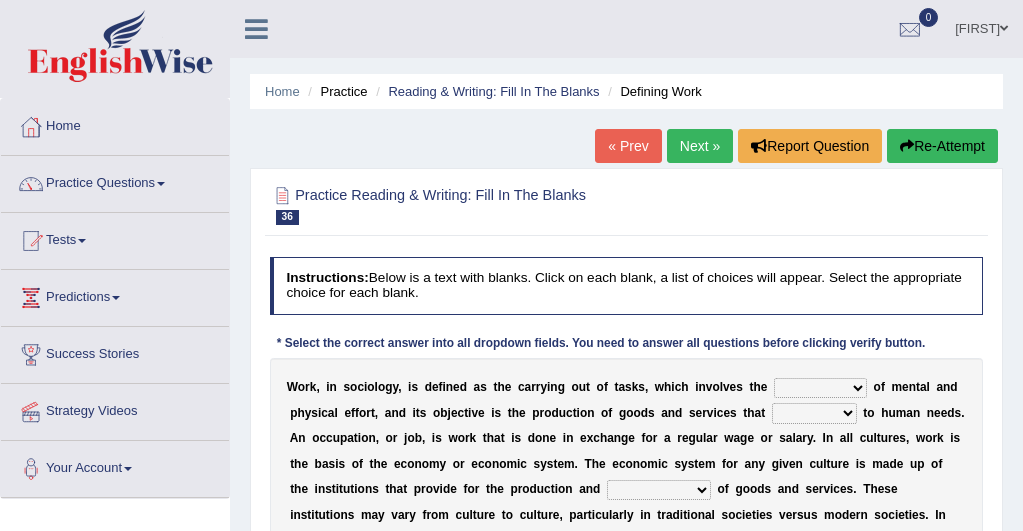 scroll, scrollTop: 0, scrollLeft: 0, axis: both 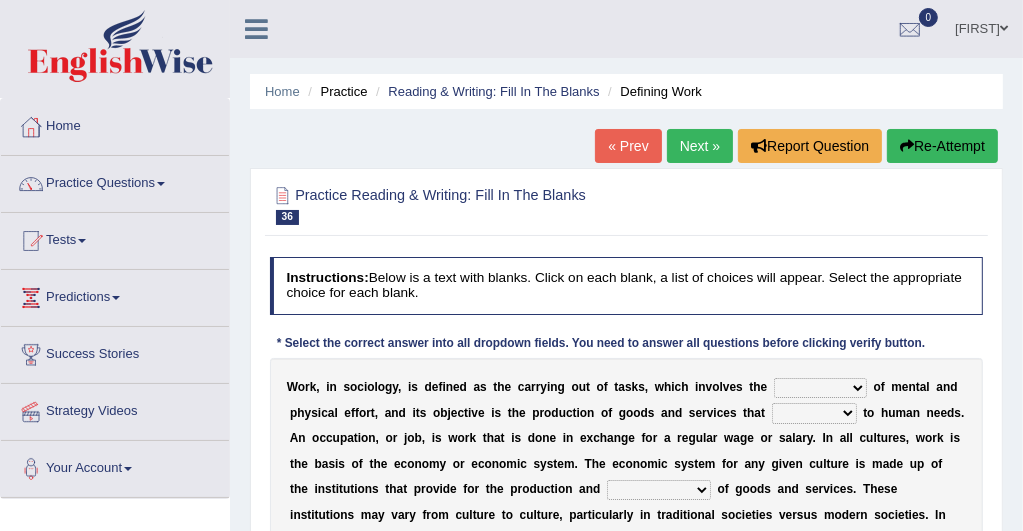 click on "« Prev" at bounding box center (628, 146) 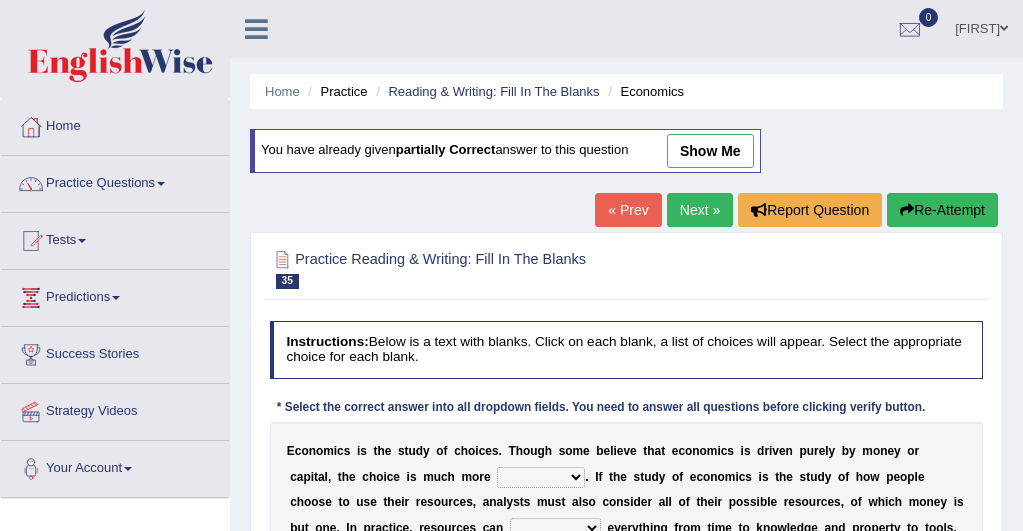 scroll, scrollTop: 0, scrollLeft: 0, axis: both 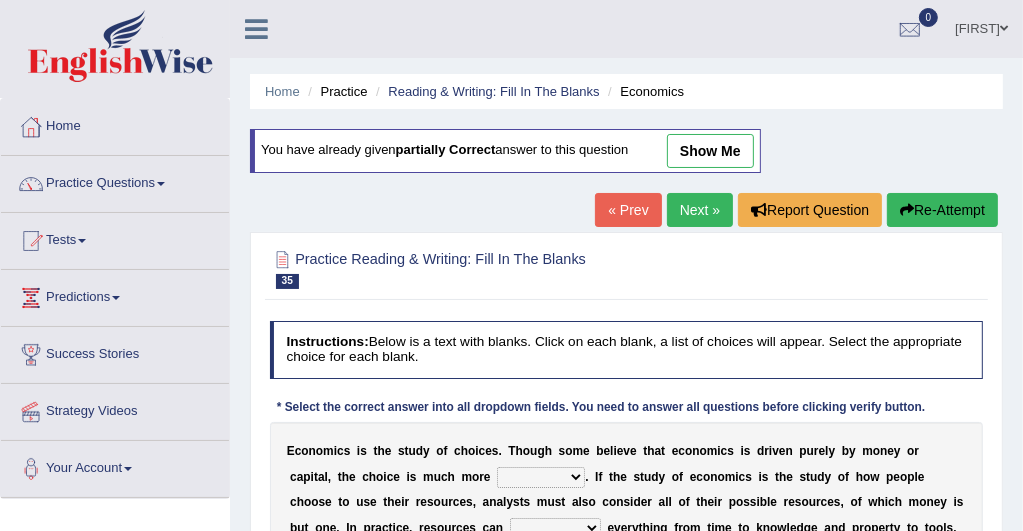click on "discursive permissive expansive expensive" at bounding box center [541, 477] 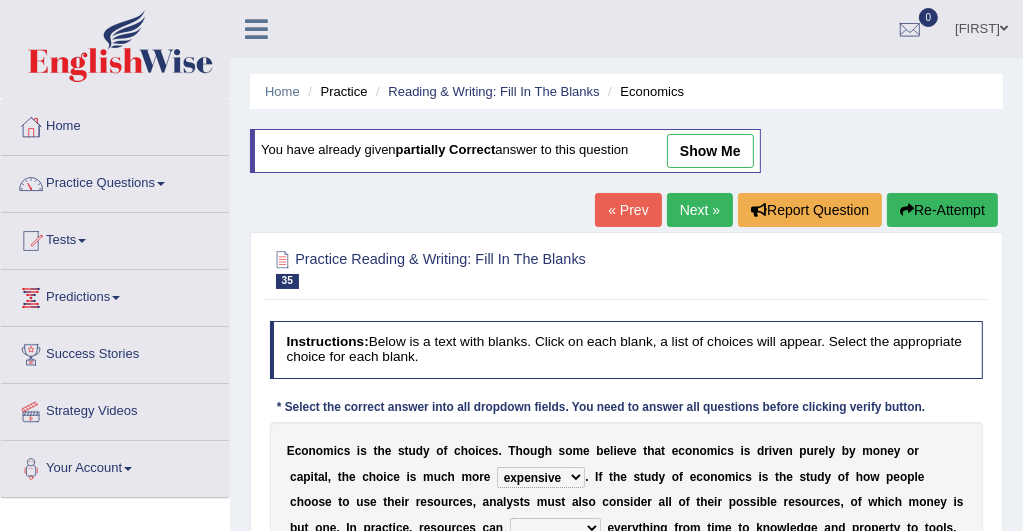 click on "discursive permissive expansive expensive" at bounding box center (541, 477) 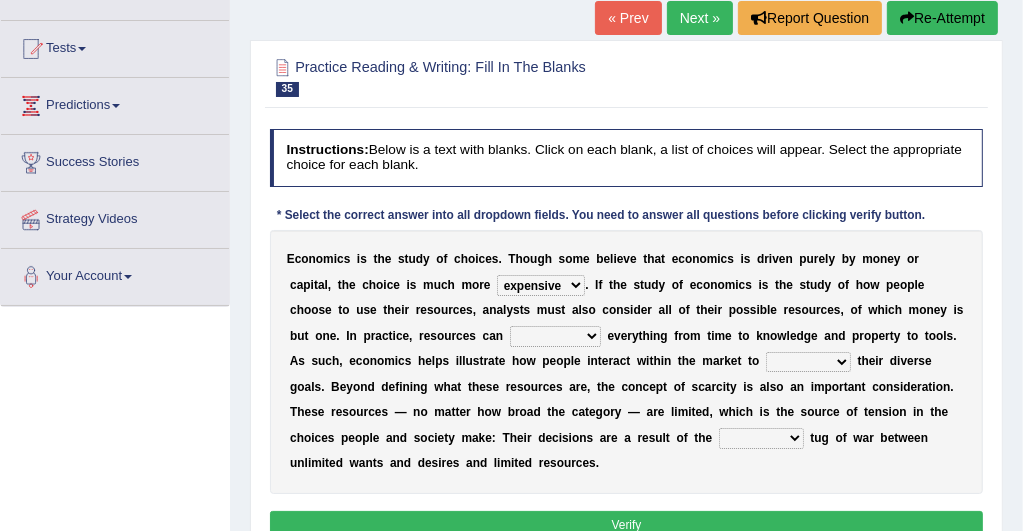 scroll, scrollTop: 200, scrollLeft: 0, axis: vertical 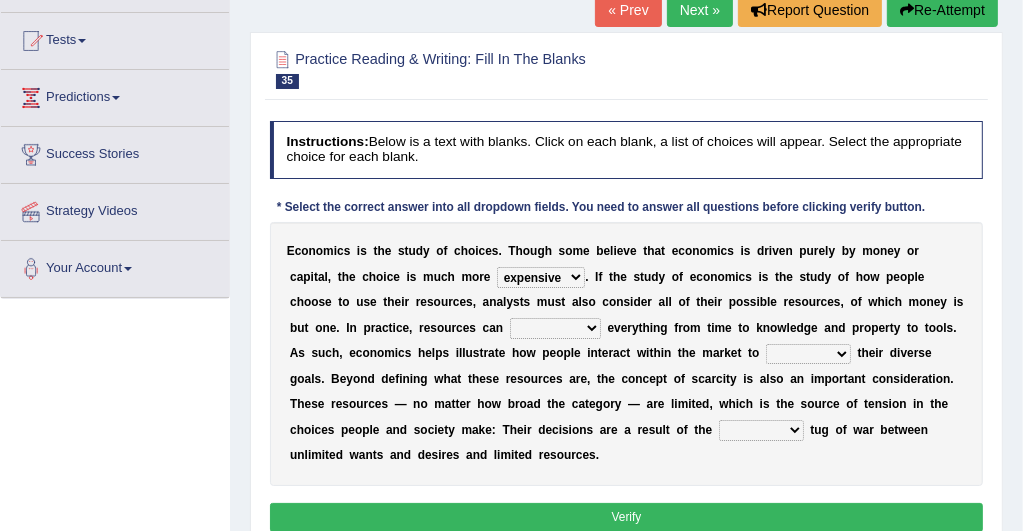 click on "trespass surpass debate encompass" at bounding box center (555, 328) 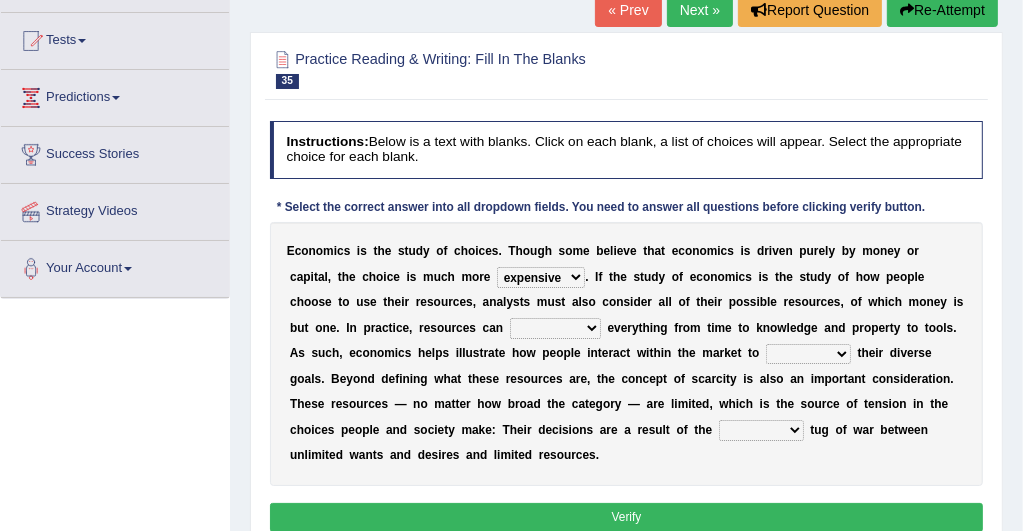 select on "encompass" 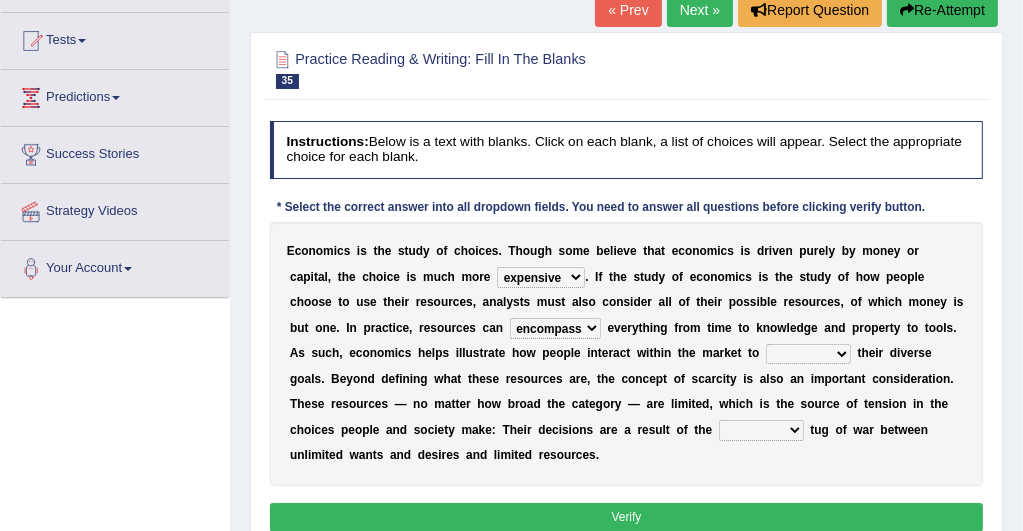 click on "trespass surpass debate encompass" at bounding box center (555, 328) 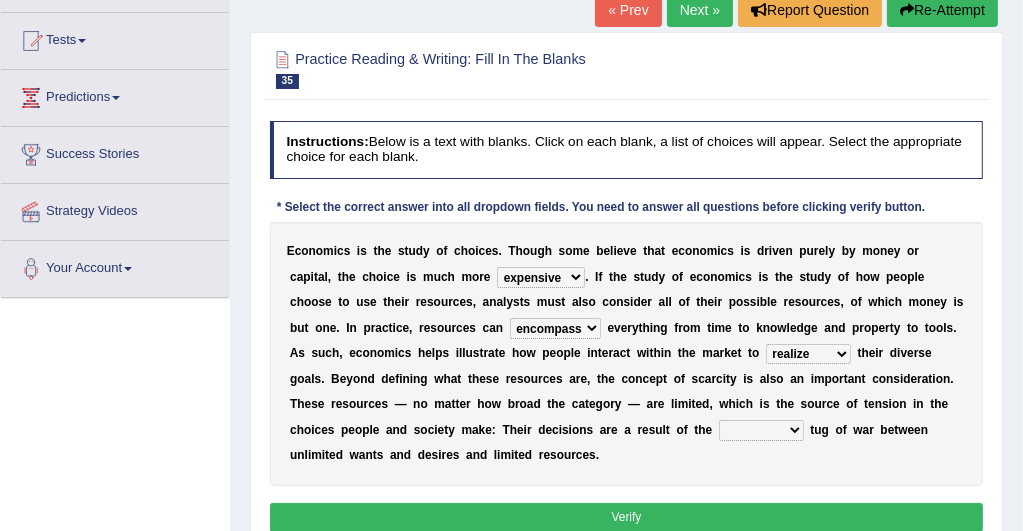 click on "idolize realize utilize finalize" at bounding box center (808, 354) 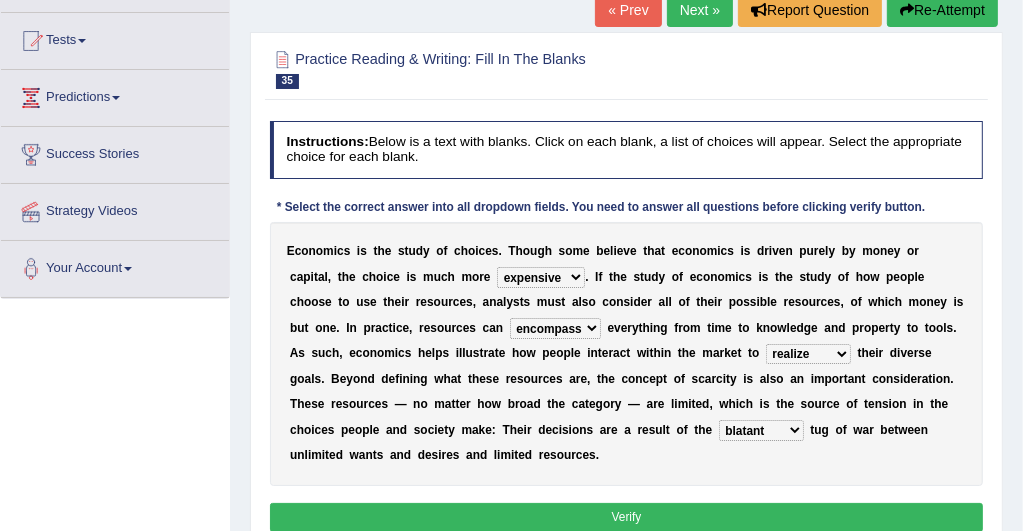 click on "resonant extant blatant constant" at bounding box center [761, 430] 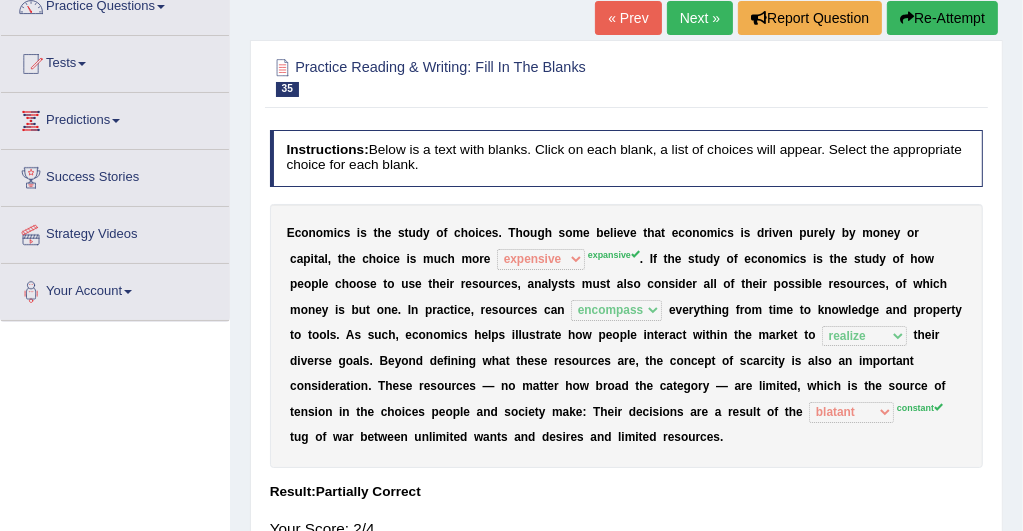 scroll, scrollTop: 160, scrollLeft: 0, axis: vertical 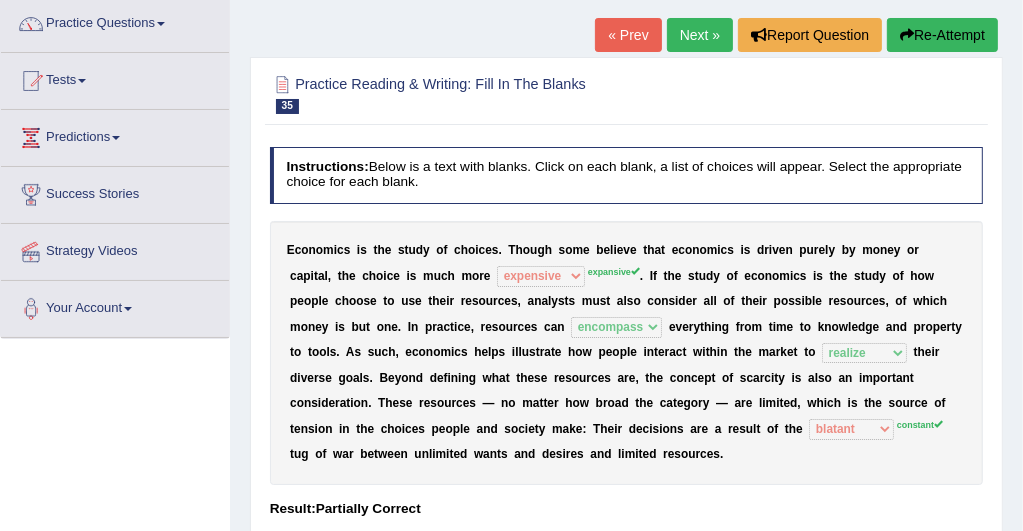 click on "Next »" at bounding box center (700, 35) 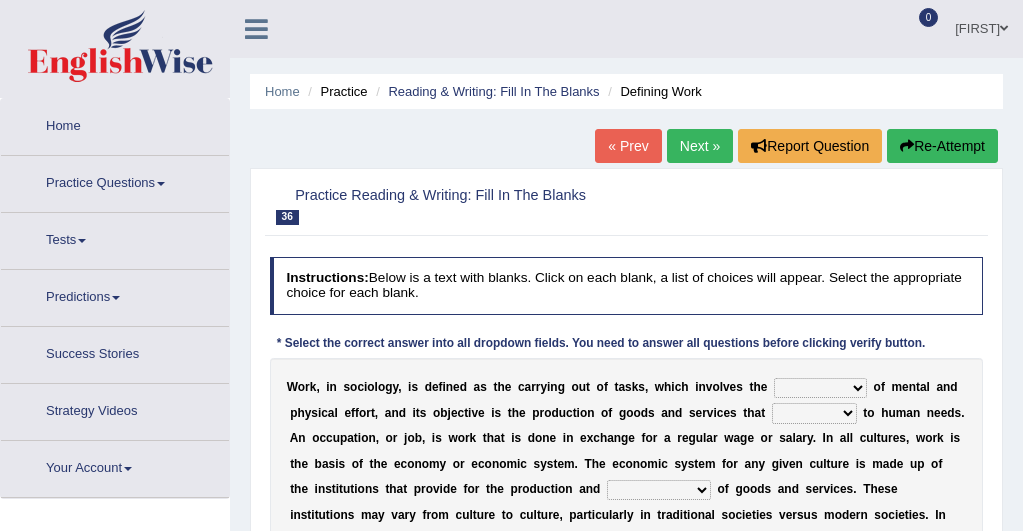 scroll, scrollTop: 0, scrollLeft: 0, axis: both 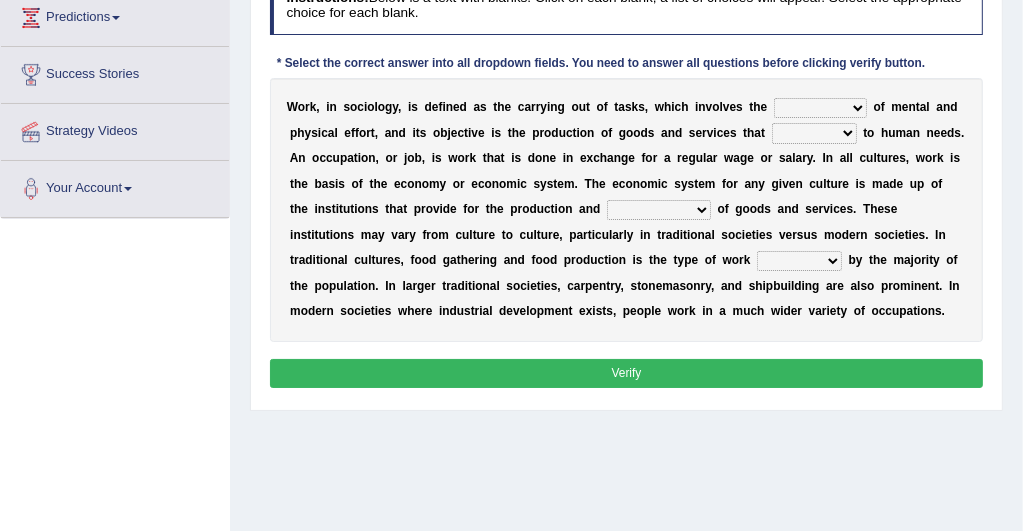 click on "W o r k ,    i n    s o c i o l o g y ,    i s    d e f i n e d    a s    t h e    c a r r y i n g    o u t    o f    t a s k s ,    w h i c h    i n v o l v e s    t h e    conjecture apiculture posture expenditure    o f    m e n t a l    a n d    p h y s i c a l    e f f o r t ,    a n d    i t s    o b j e c t i v e    i s    t h e    p r o d u c t i o n    o f    g o o d s    a n d    s e r v i c e s    t h a t    add design relate cater    t o    h u m a n    n e e d s .    A n    o c c u p a t i o n ,    o r    j o b ,    i s    w o r k    t h a t    i s    d o n e    i n    e x c h a n g e    f o r    a    r e g u l a r    w a g e    o r    s a l a r y .    I n    a l l    c u l t u r e s ,    w o r k    i s    t h e    b a s i s    o f    t h e    e c o n o m y    o r    e c o n o m i c    s y s t e m .    T h e    e c o n o m i c    s y s t e m    f o r    a n y    g i v e n    c u l t u r e    i s    m a d e    u p    o f t" at bounding box center [627, 210] 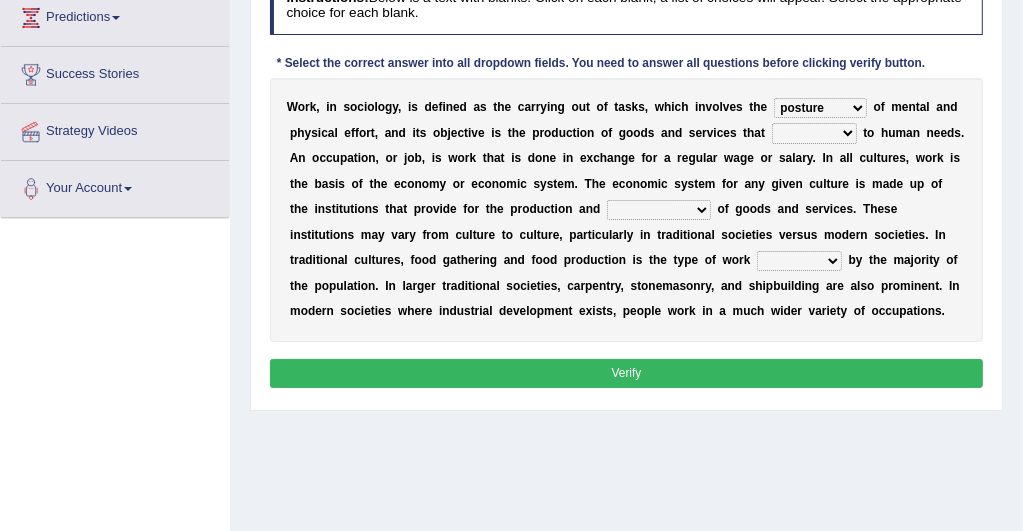 click on "conjecture apiculture posture expenditure" at bounding box center (820, 108) 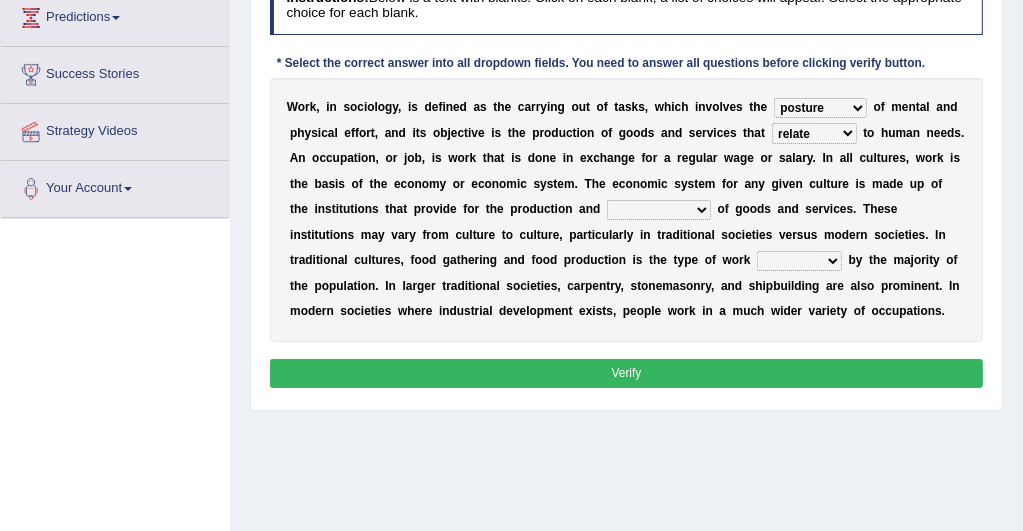 click on "add design relate cater" at bounding box center (814, 133) 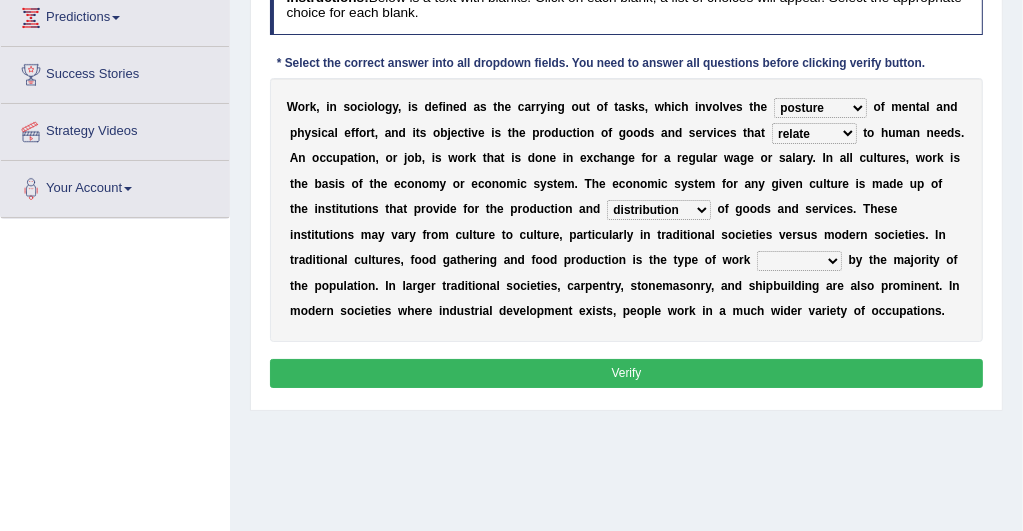 click on "figuration distribution consumption disintegration" at bounding box center [659, 210] 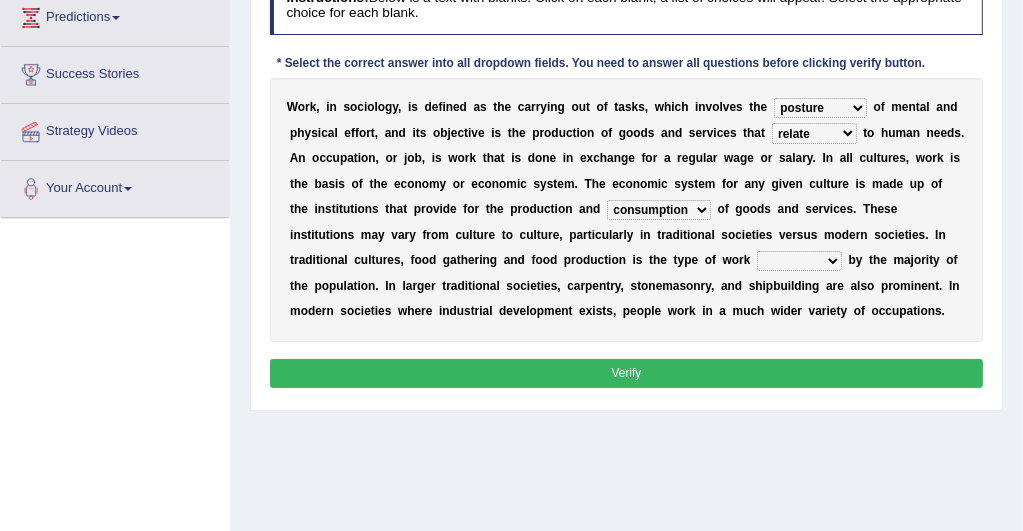 click on "figuration distribution consumption disintegration" at bounding box center (659, 210) 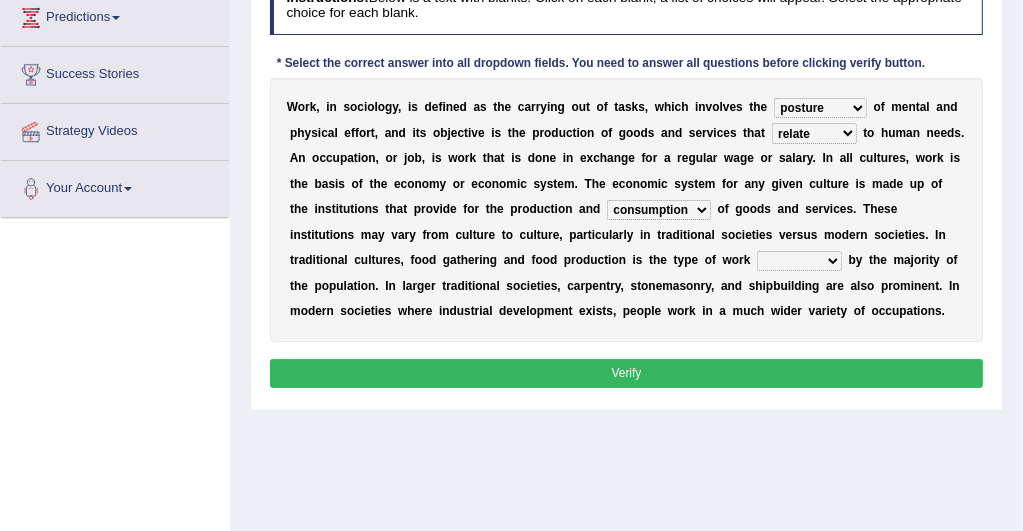 click on "canopied built occupied simplified" at bounding box center [799, 261] 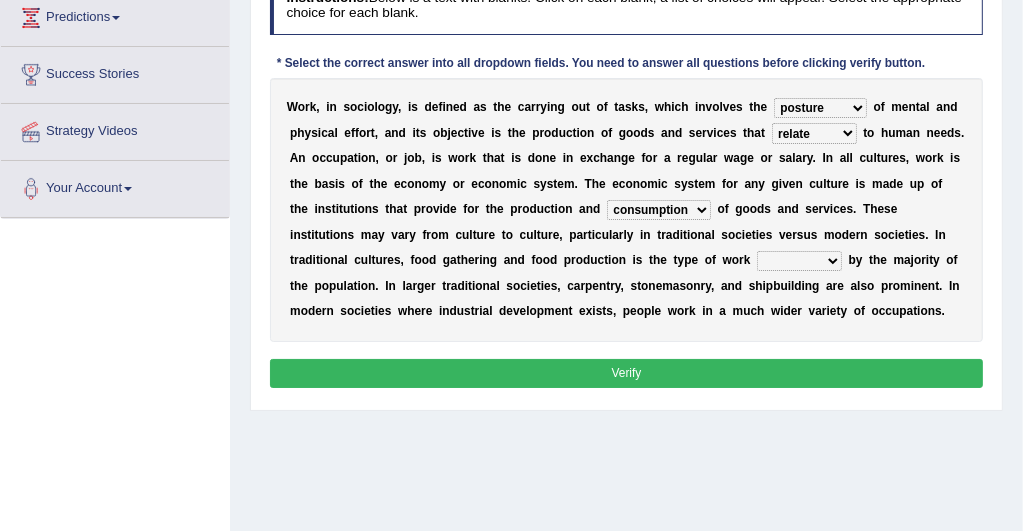 select on "canopied" 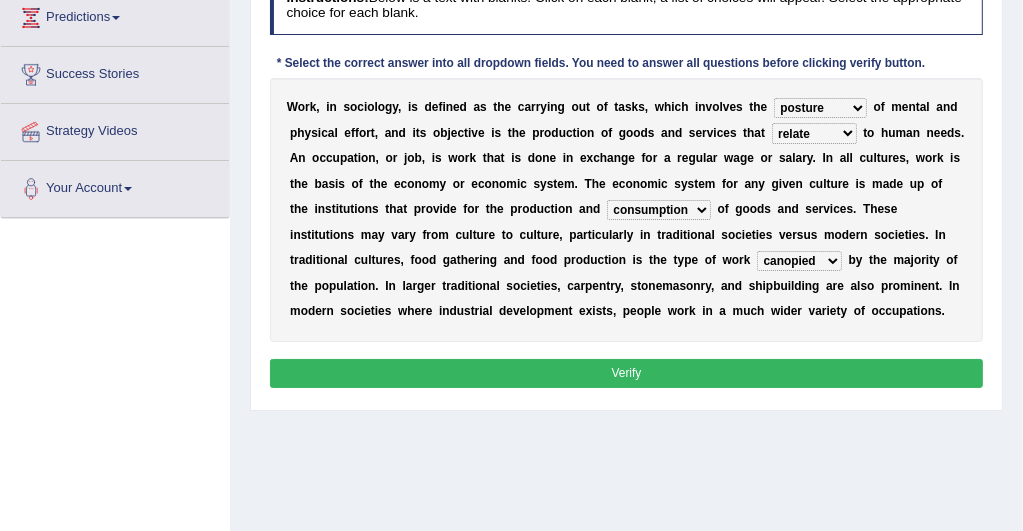 click on "canopied built occupied simplified" at bounding box center (799, 261) 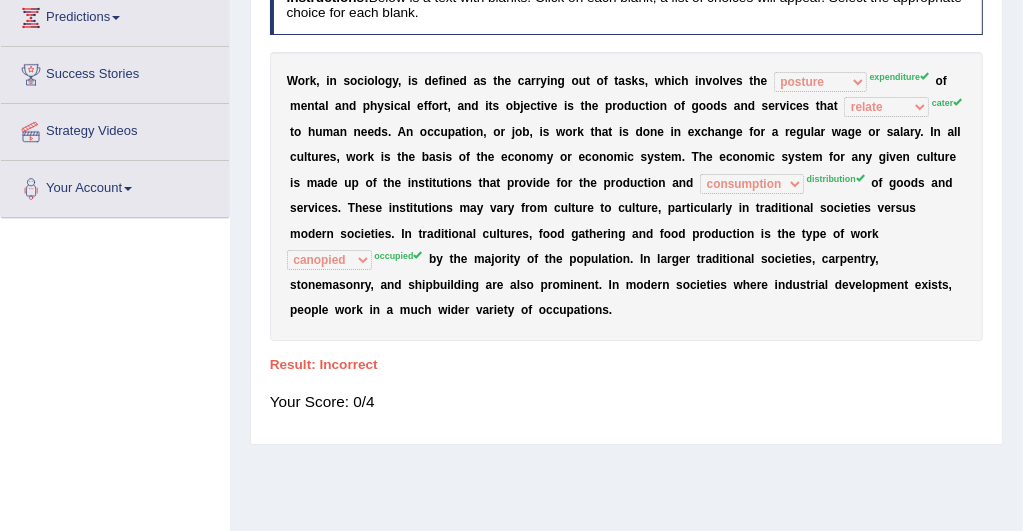 scroll, scrollTop: 240, scrollLeft: 0, axis: vertical 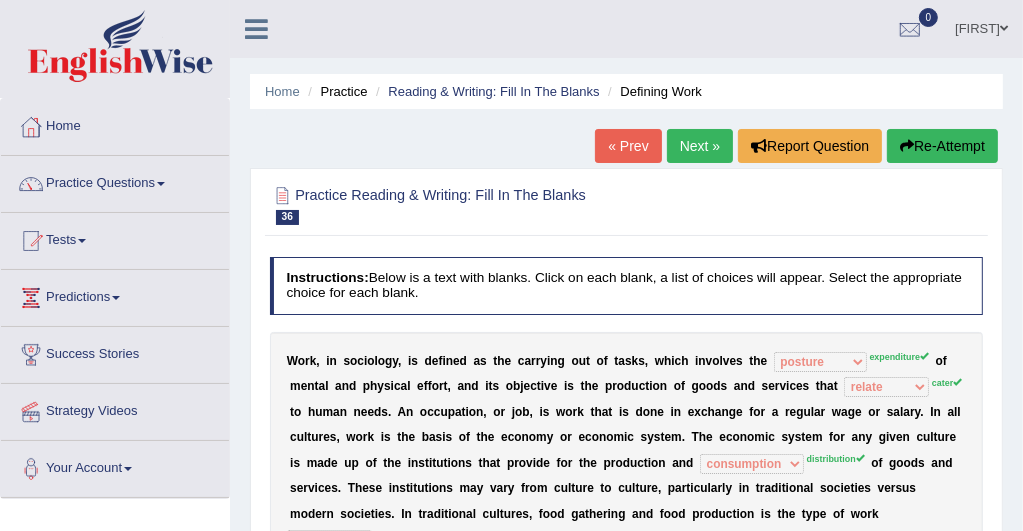 click on "Next »" at bounding box center [700, 146] 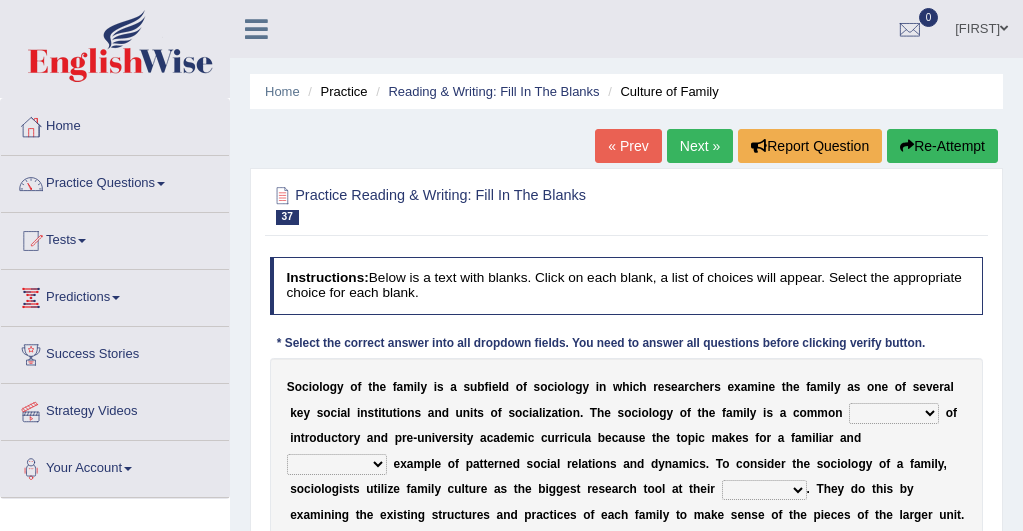 scroll, scrollTop: 0, scrollLeft: 0, axis: both 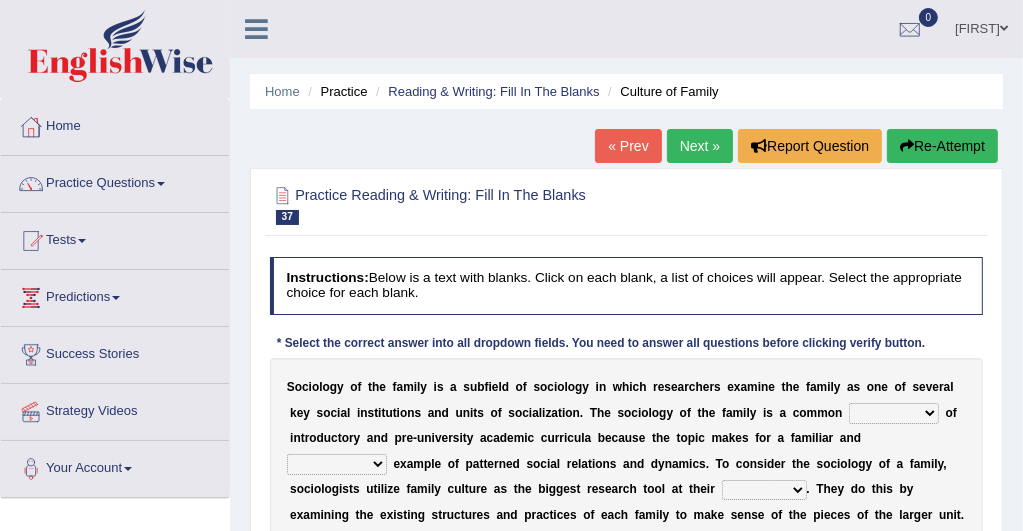 click on "S o c i o l o g y    o f    t h e    f a m i l y    i s    a    s u b f i e l d    o f    s o c i o l o g y    i n    w h i c h    r e s e a r c h e r s    e x a m i n e    t h e    f a m i l y    a s    o n e    o f    s e v e r a l    k e y    s o c i a l    i n s t i t u t i o n s    a n d    u n i t s    o f    s o c i a l i z a t i o n .    T h e    s o c i o l o g y    o f    t h e    f a m i l y    i s    a    c o m m o n    component eminent opponent continent    o f    i n t r o d u c t o r y    a n d    p r e - u n i v e r s i t y    a c a d e m i c    c u r r i c u l a    b e c a u s e    t h e    t o p i c    m a k e s    f o r    a    f a m i l i a r    a n d    ineffective introspective illustrative inoperative    e x a m p l e    o f    p a t t e r n e d    s o c i a l    r e l a t i o n s    a n d    d y n a m i c s .    T o    c o n s i d e r    t h e    s o c i o l o g y    o f    a    f a m i l y ,    s o c i o l o g i s t s u" at bounding box center [627, 477] 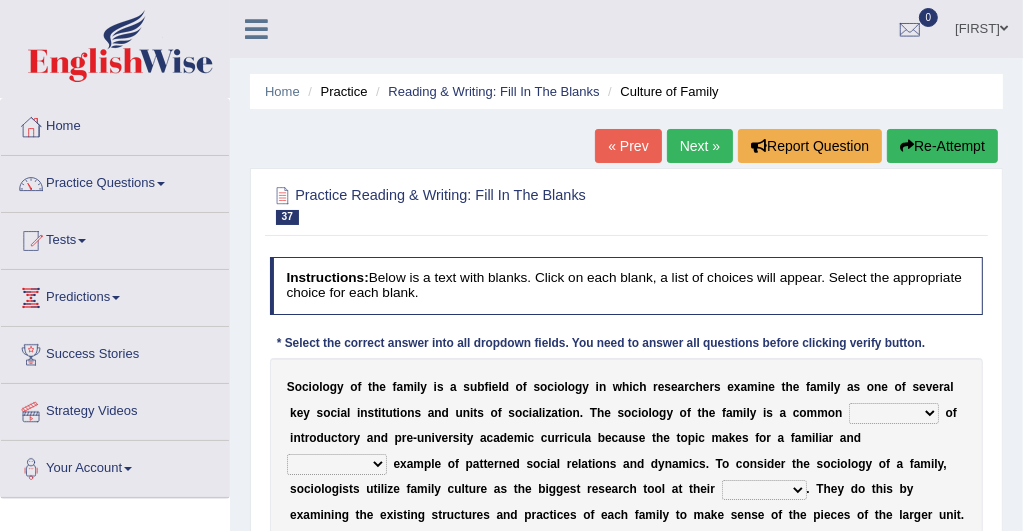 click on "component eminent opponent continent" at bounding box center [894, 413] 